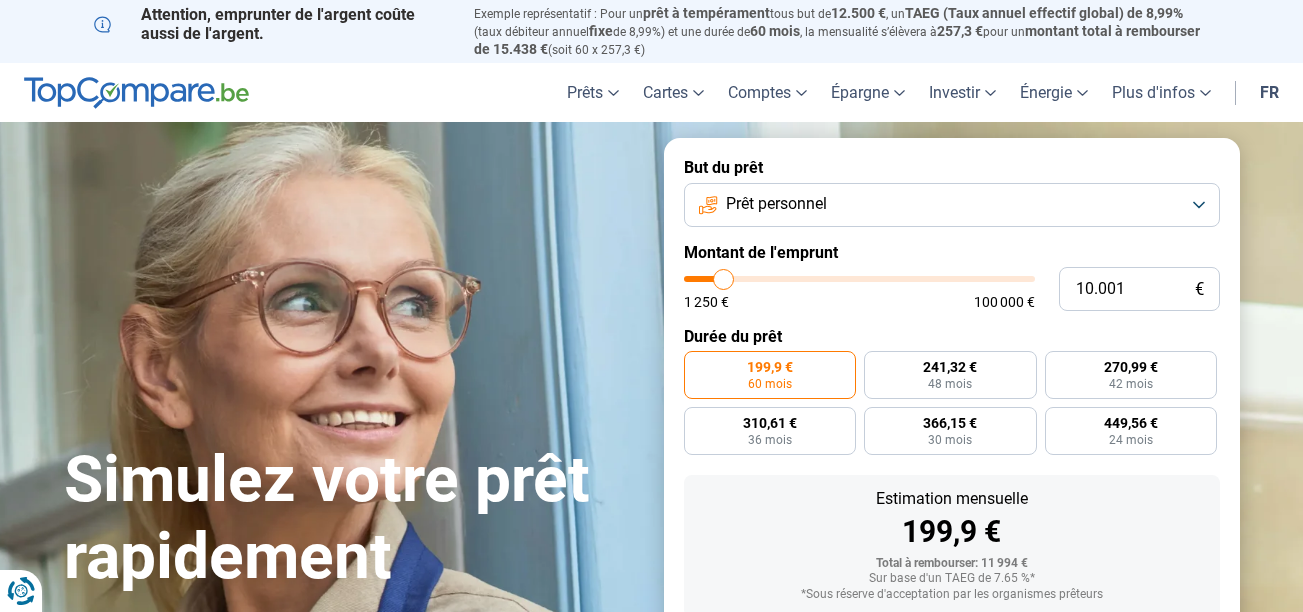 scroll, scrollTop: 0, scrollLeft: 0, axis: both 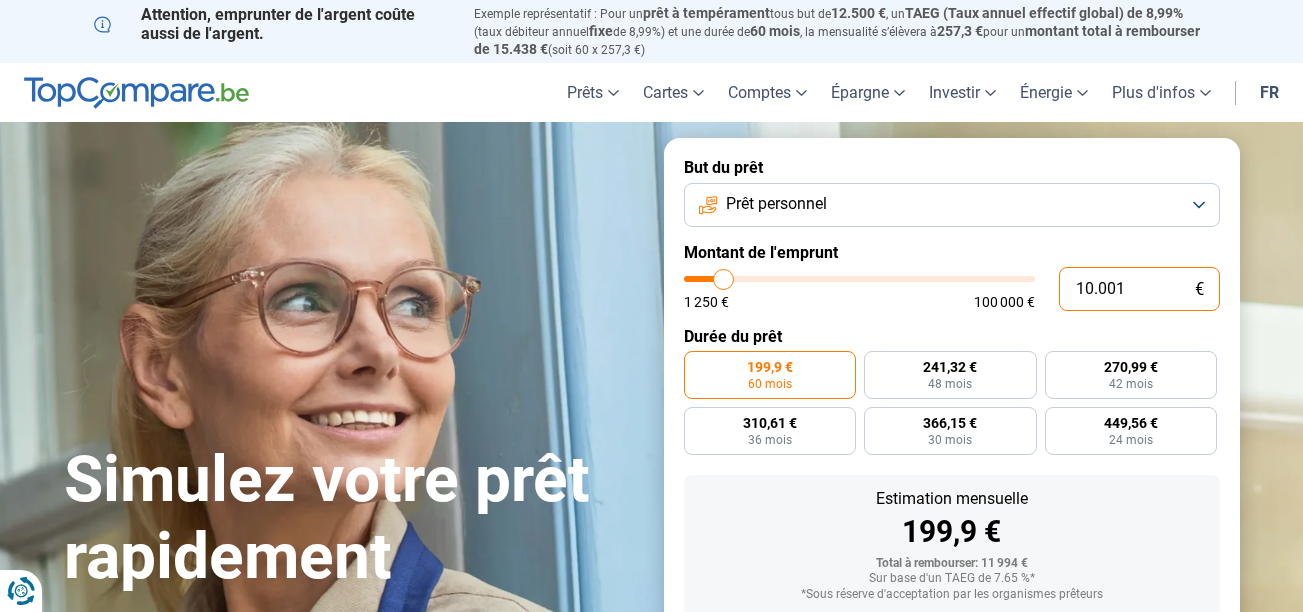 click on "10.001" at bounding box center (1139, 289) 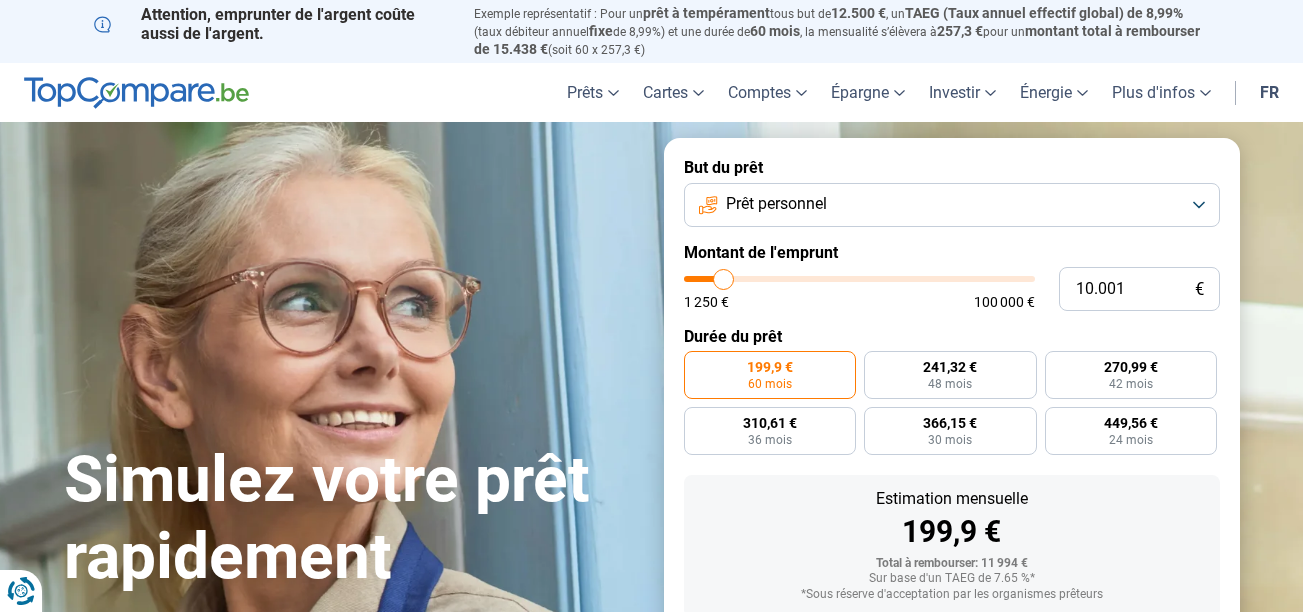 click on "Prêt personnel" at bounding box center (952, 205) 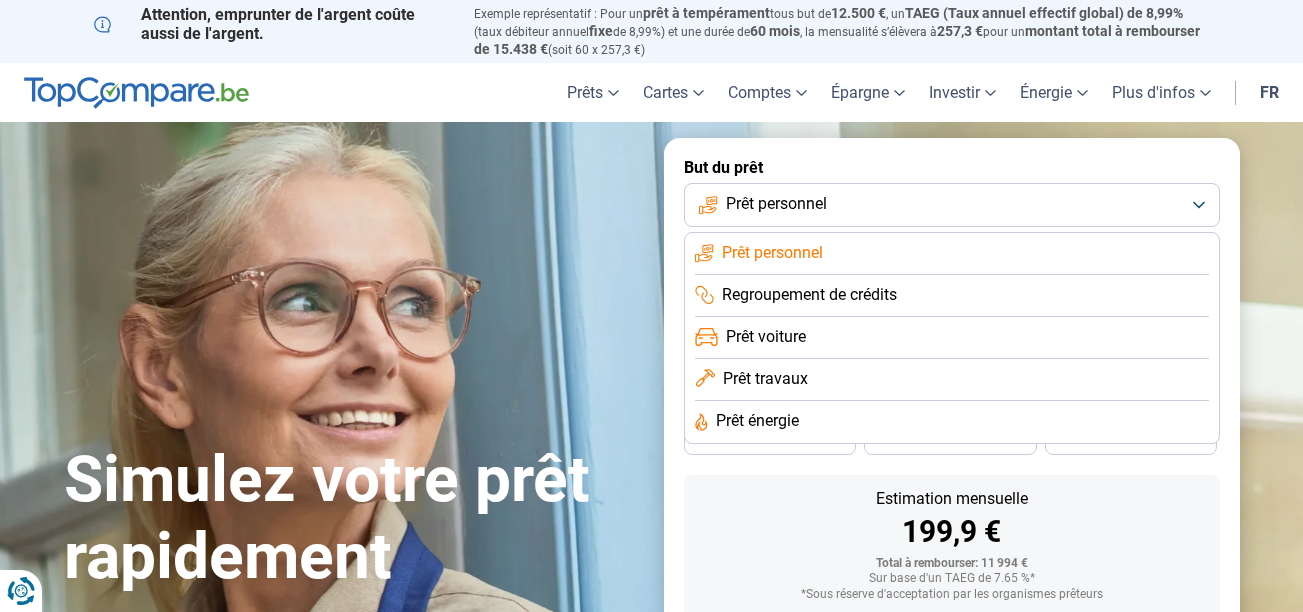 click on "Prêt voiture" at bounding box center (766, 337) 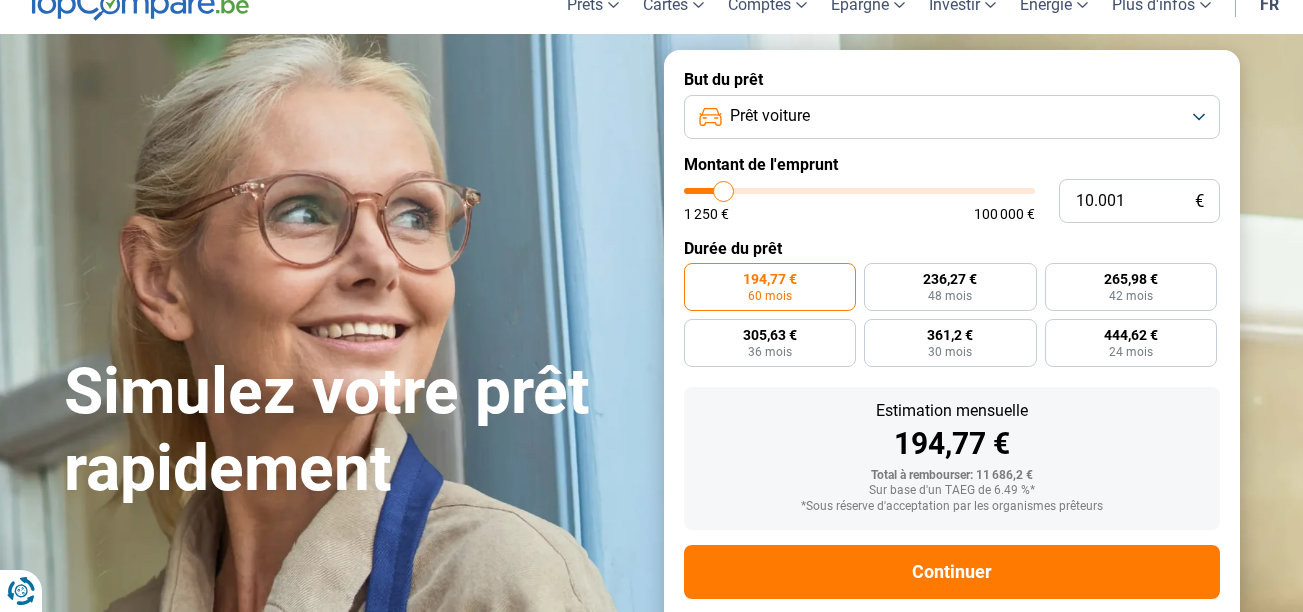 scroll, scrollTop: 122, scrollLeft: 0, axis: vertical 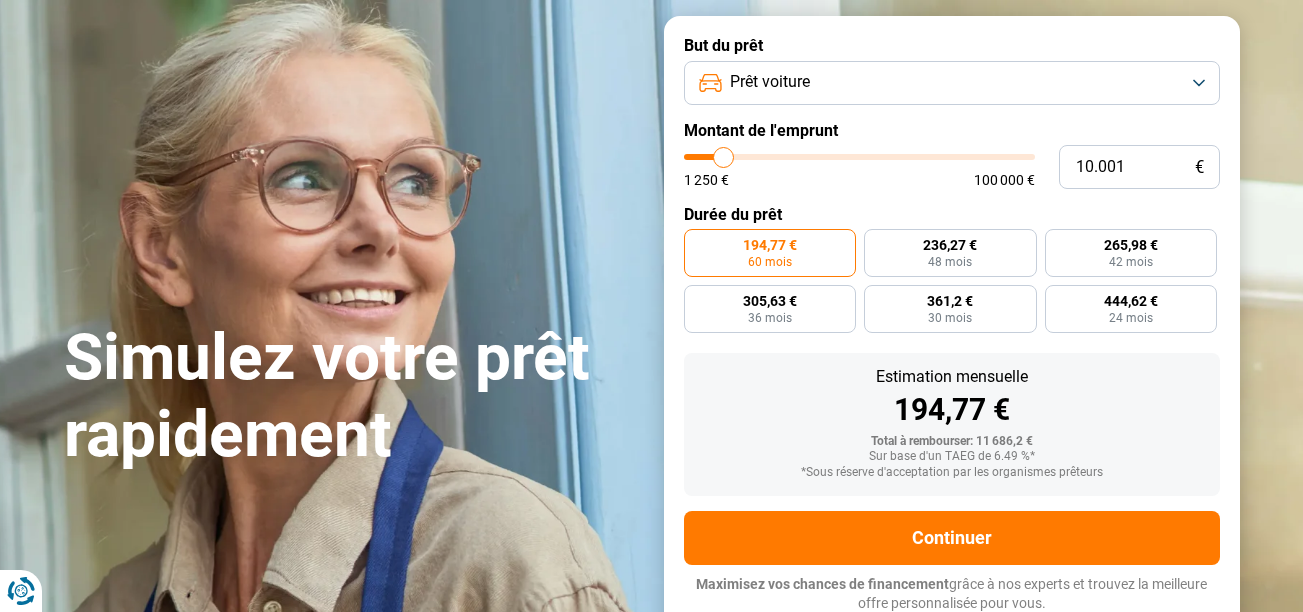 click on "Prêt voiture" at bounding box center (952, 83) 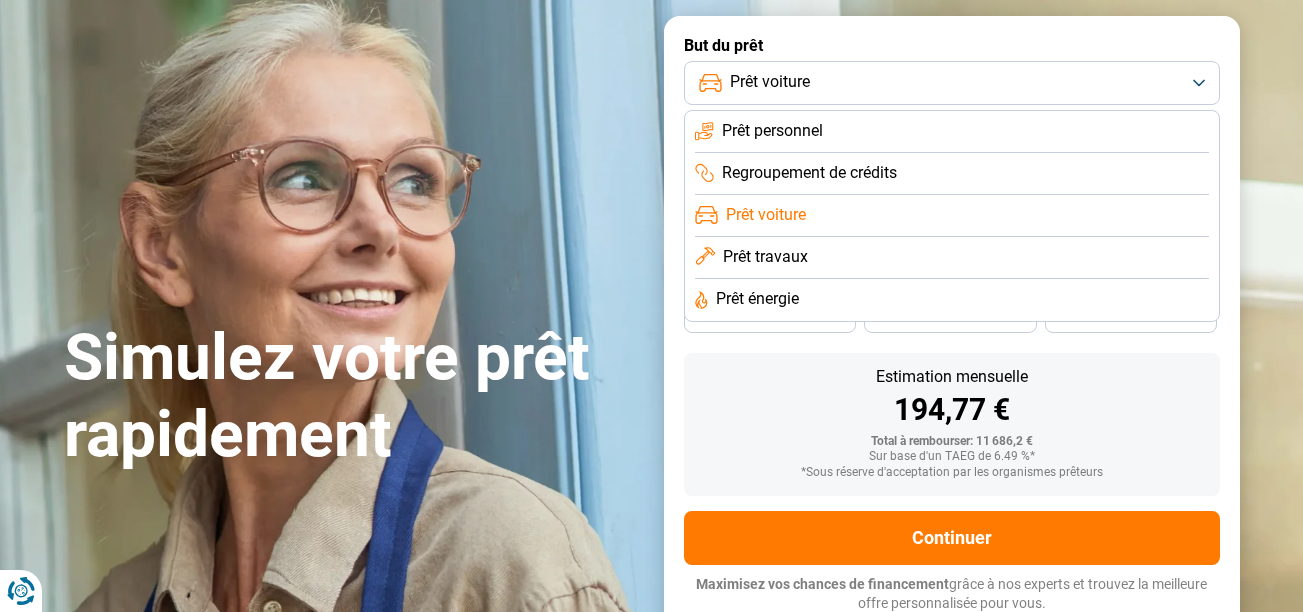 click on "Prêt personnel" at bounding box center (772, 131) 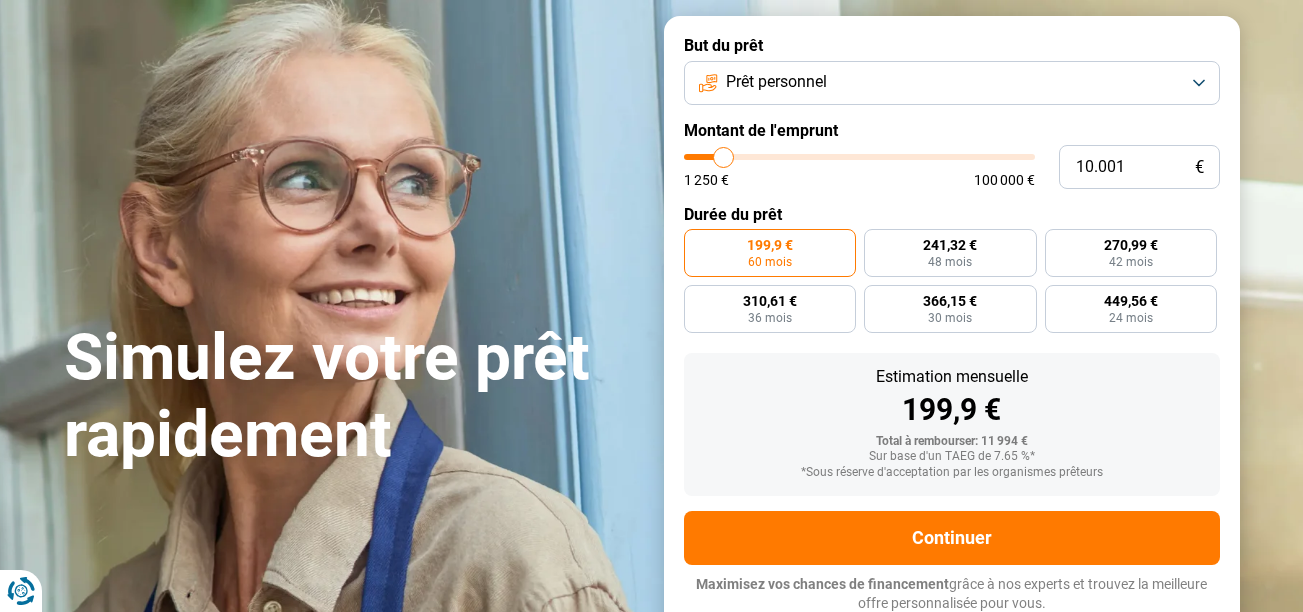 type on "11.000" 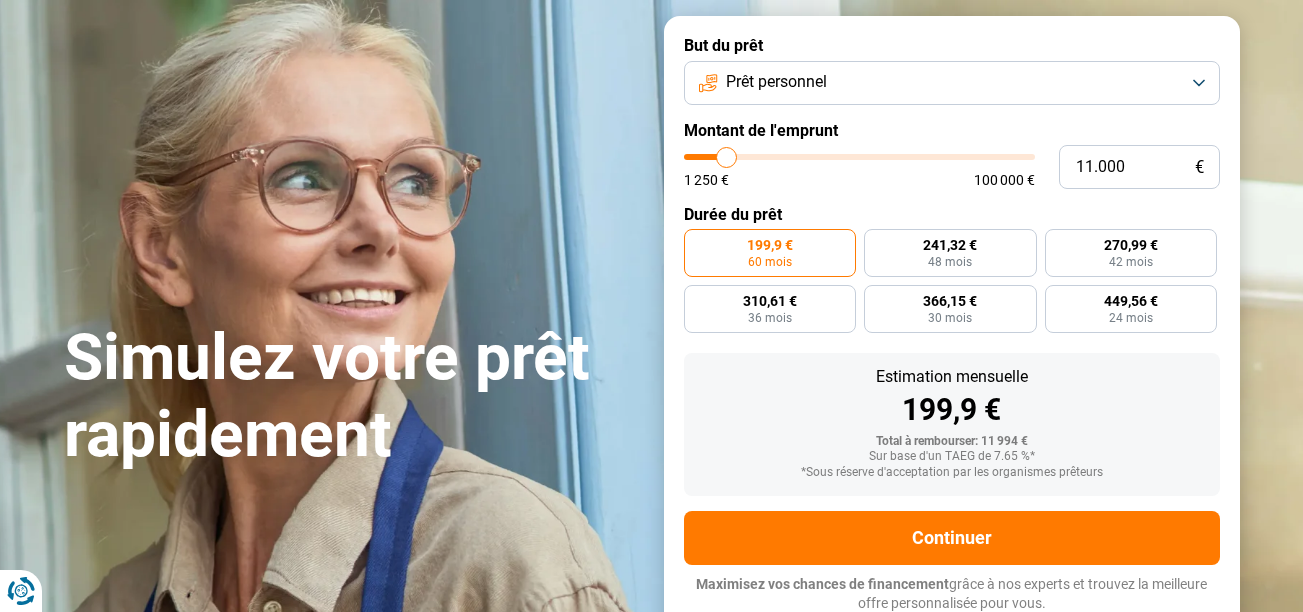type on "11.250" 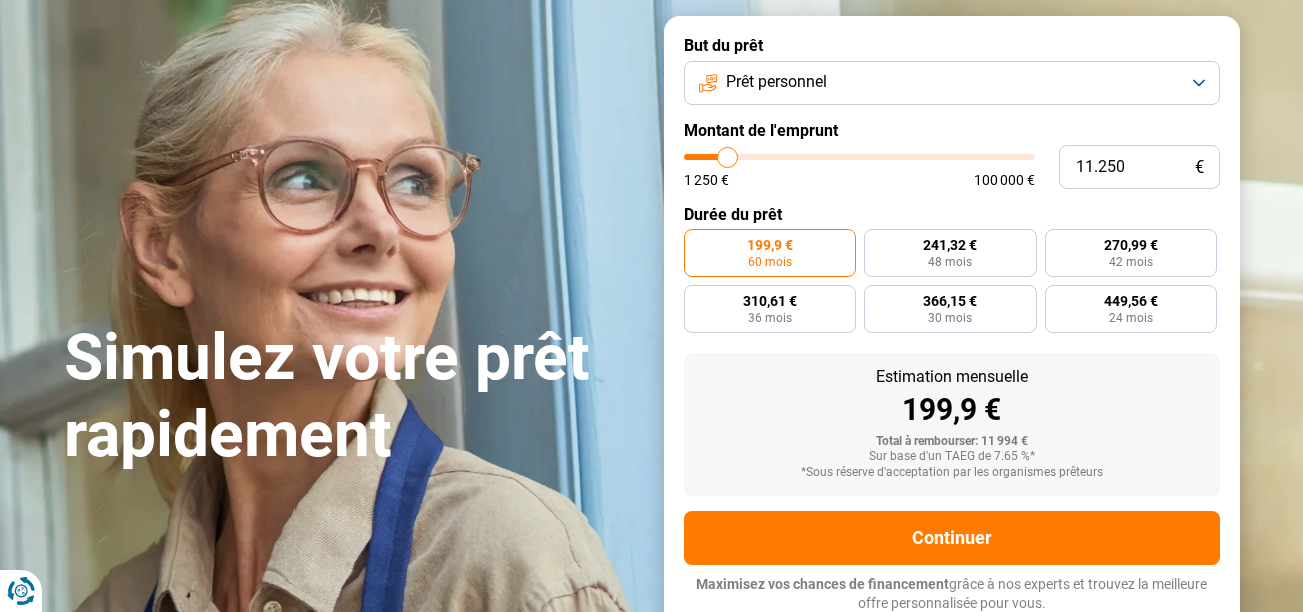 type on "11.500" 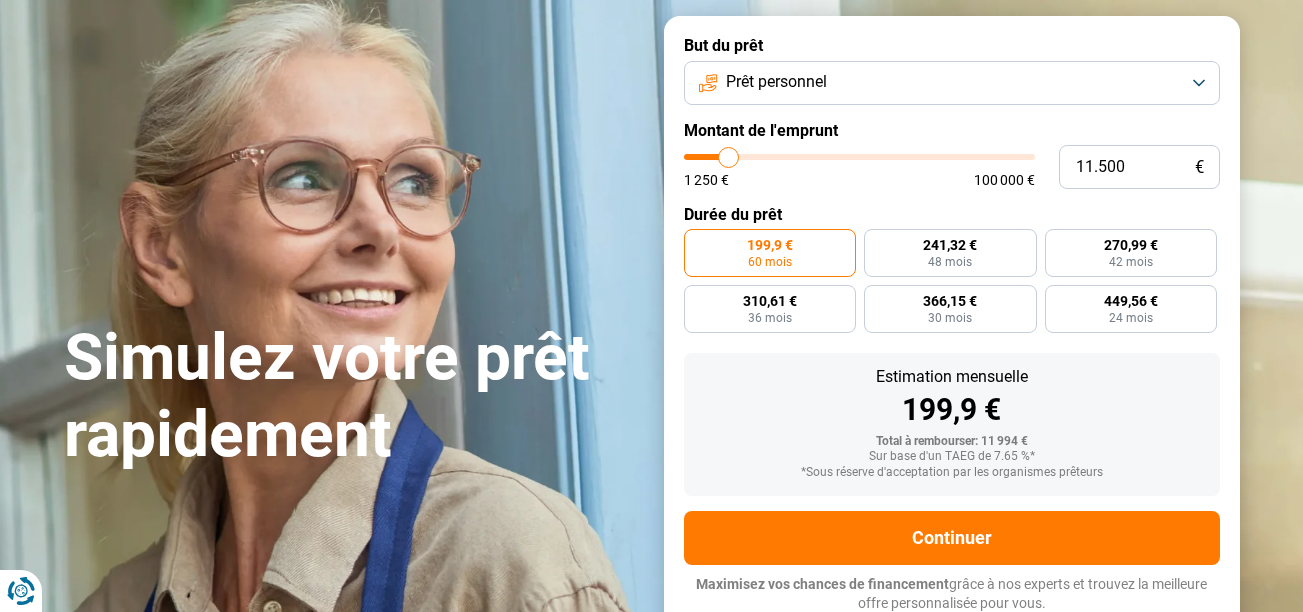 type on "12.000" 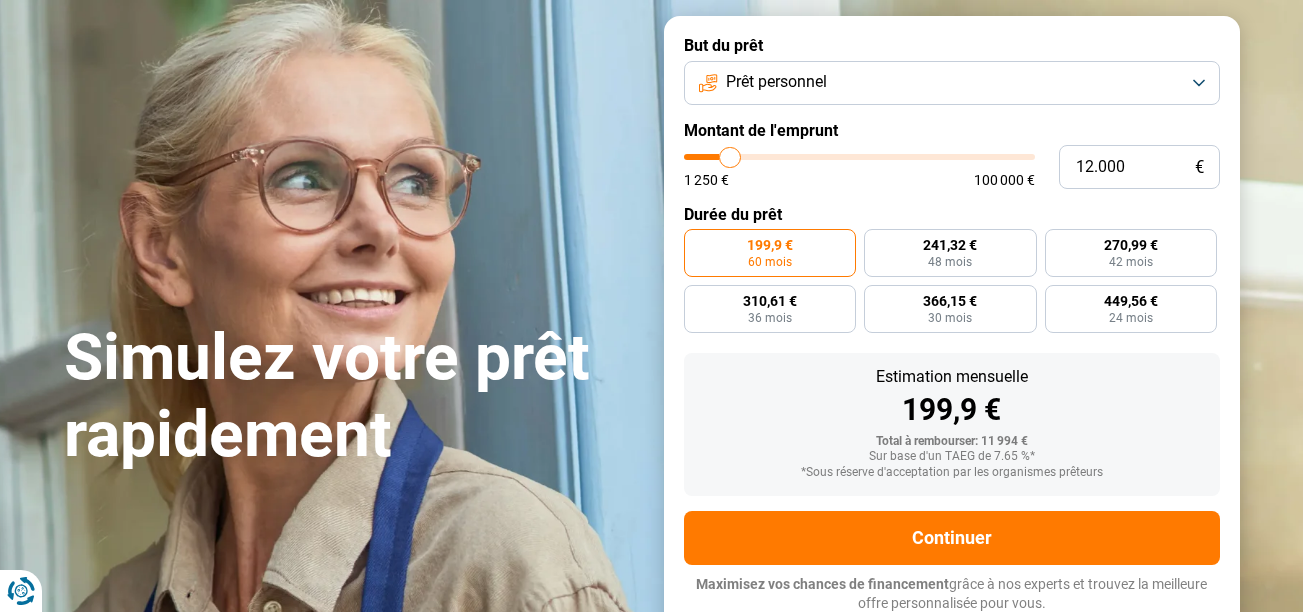 type on "12.500" 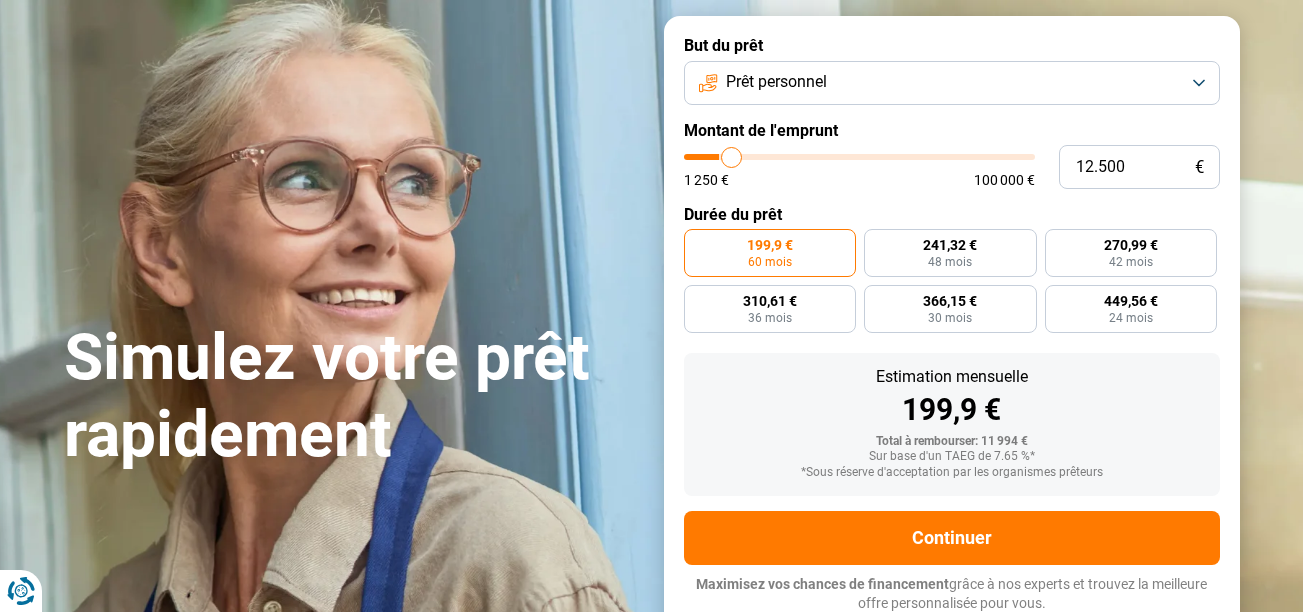 type on "12.750" 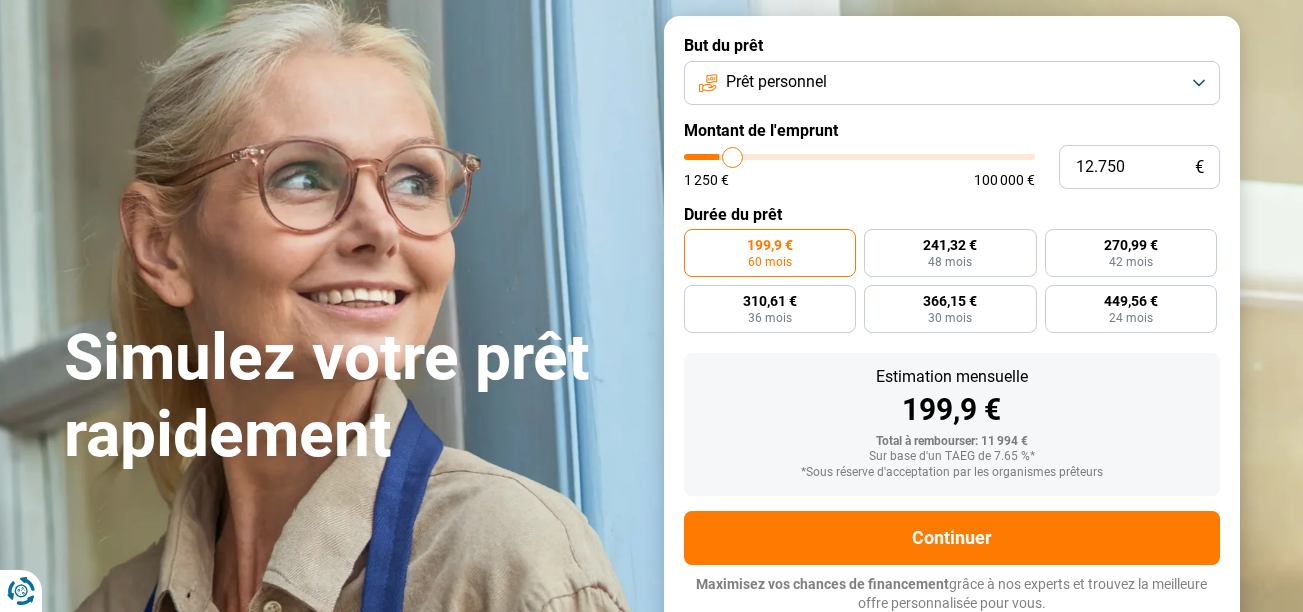 type on "13.000" 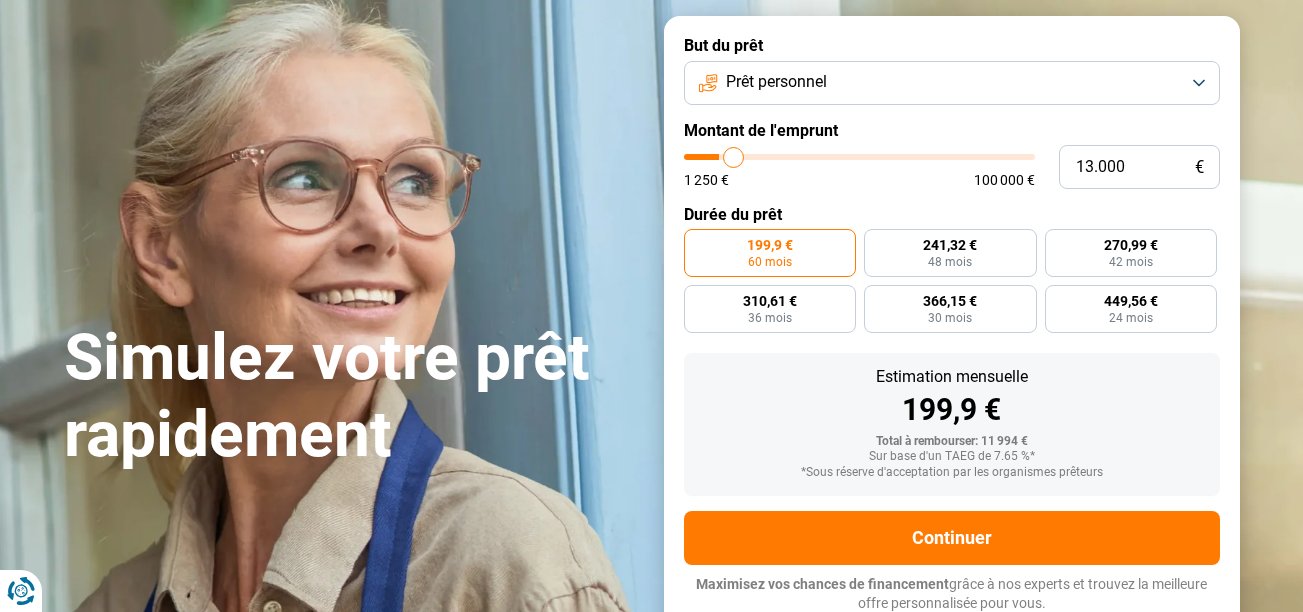 type on "14.000" 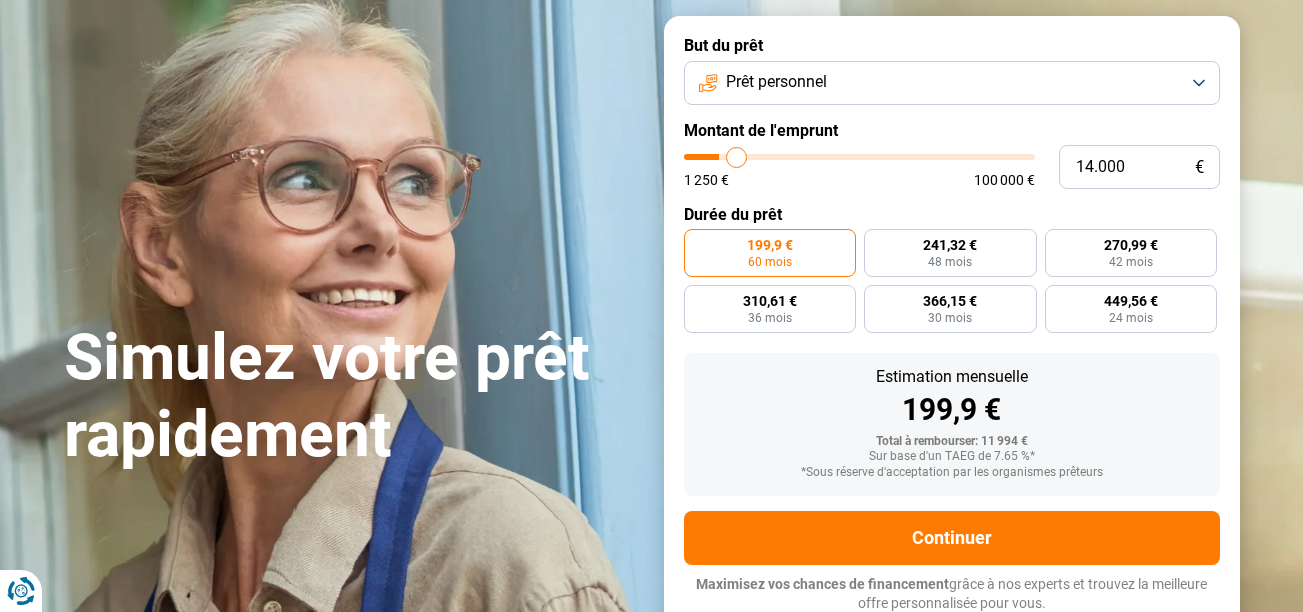 type on "14.250" 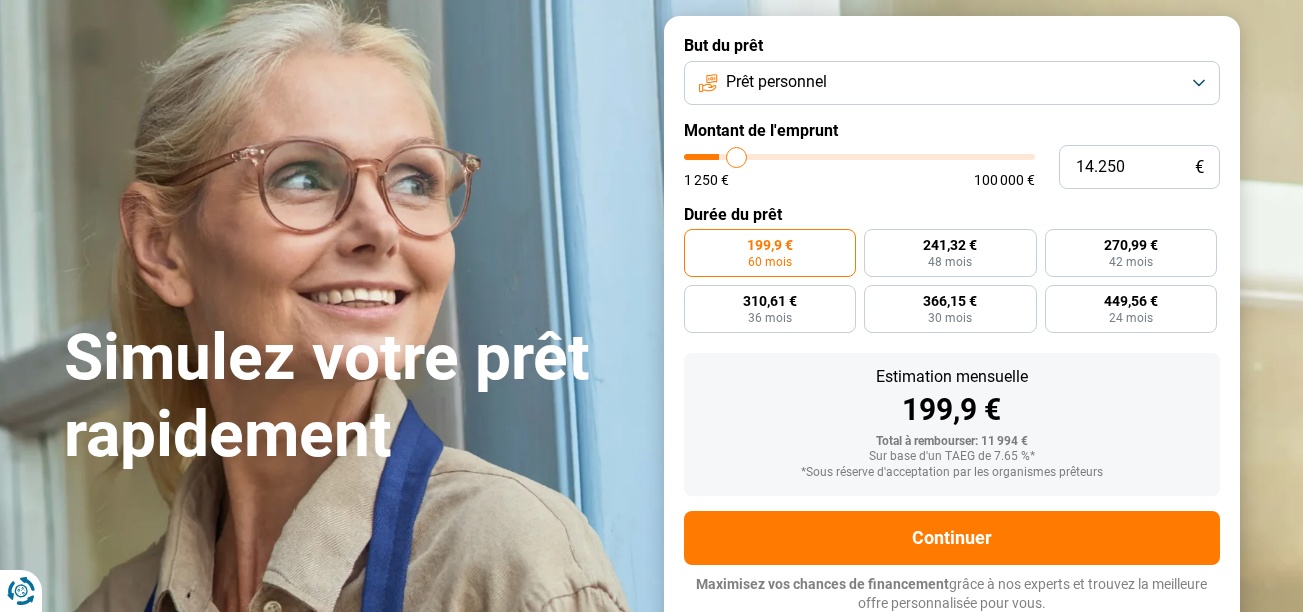 type on "14250" 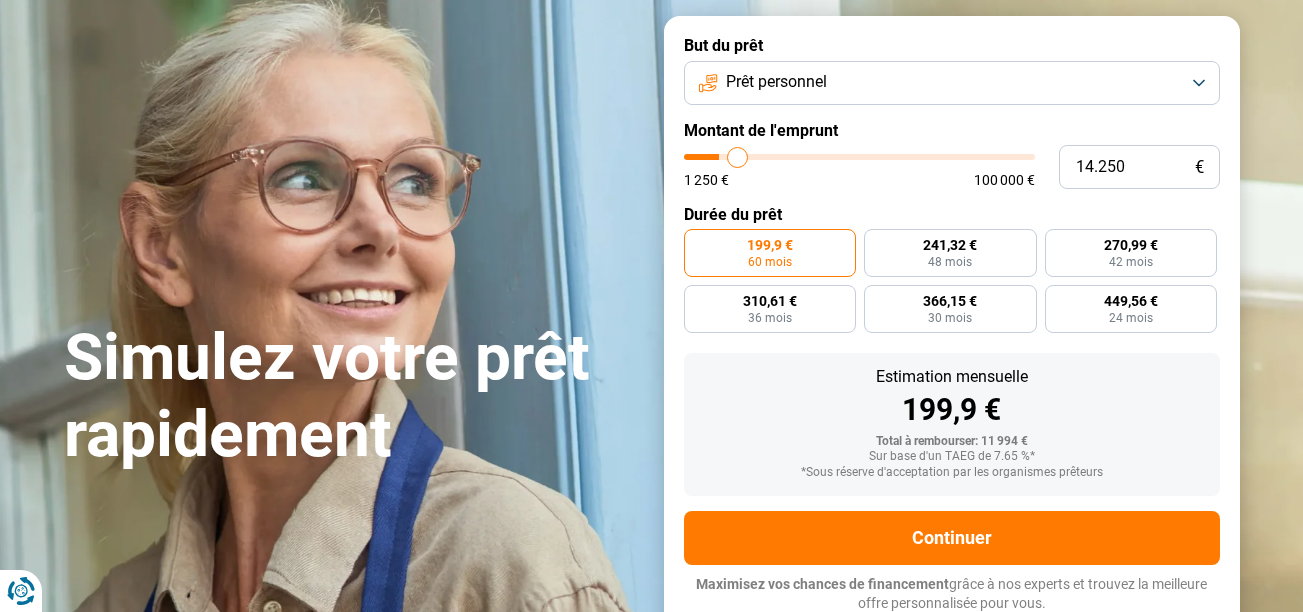 type on "14.500" 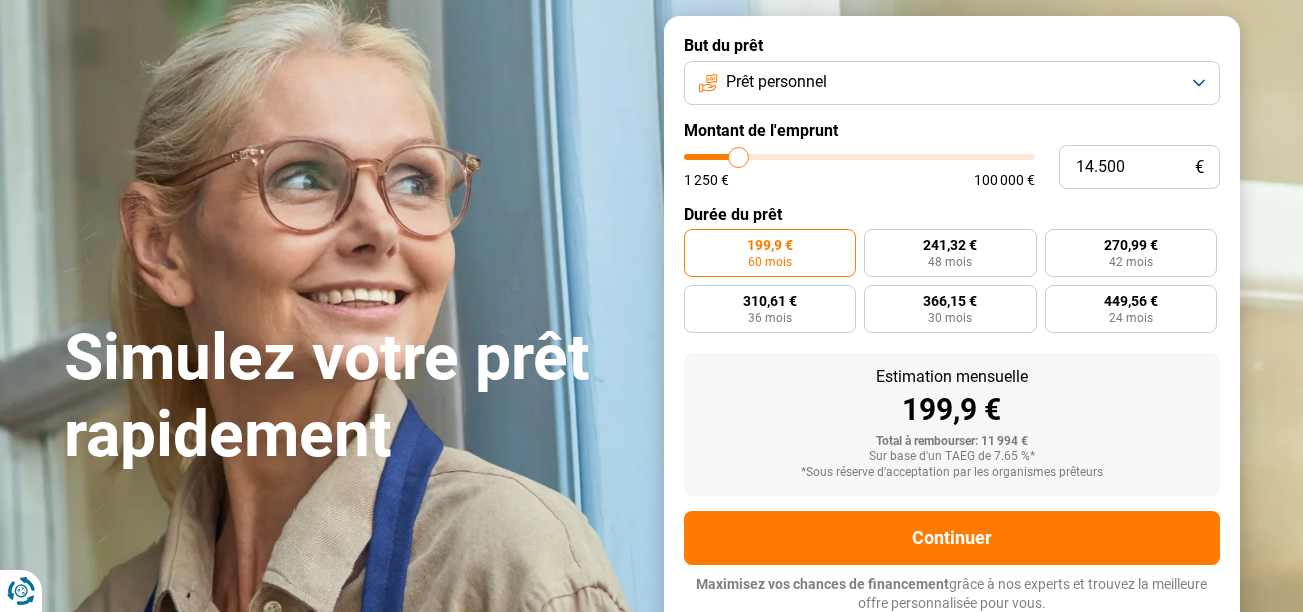 type on "15.000" 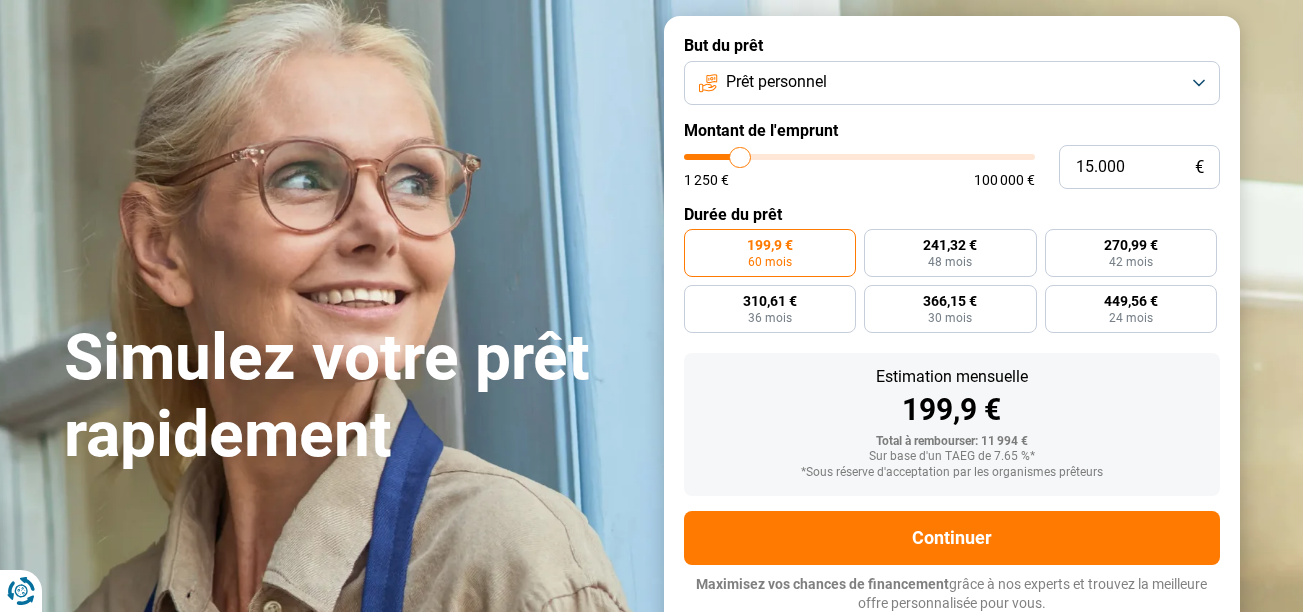 type on "15.500" 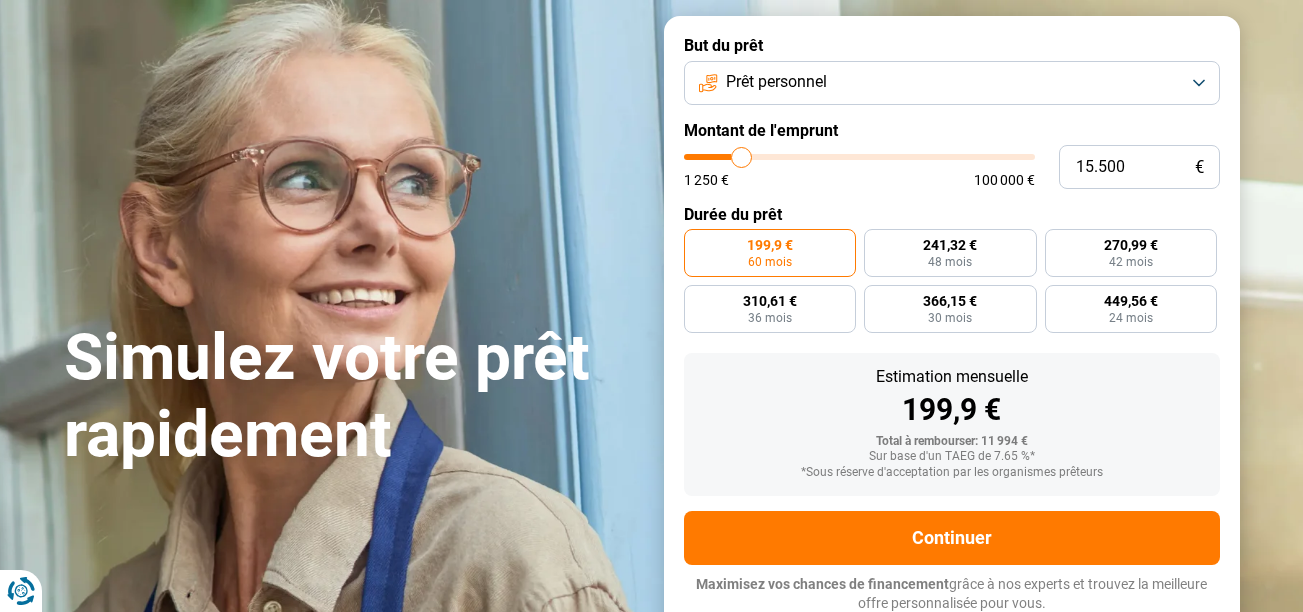 type on "15.750" 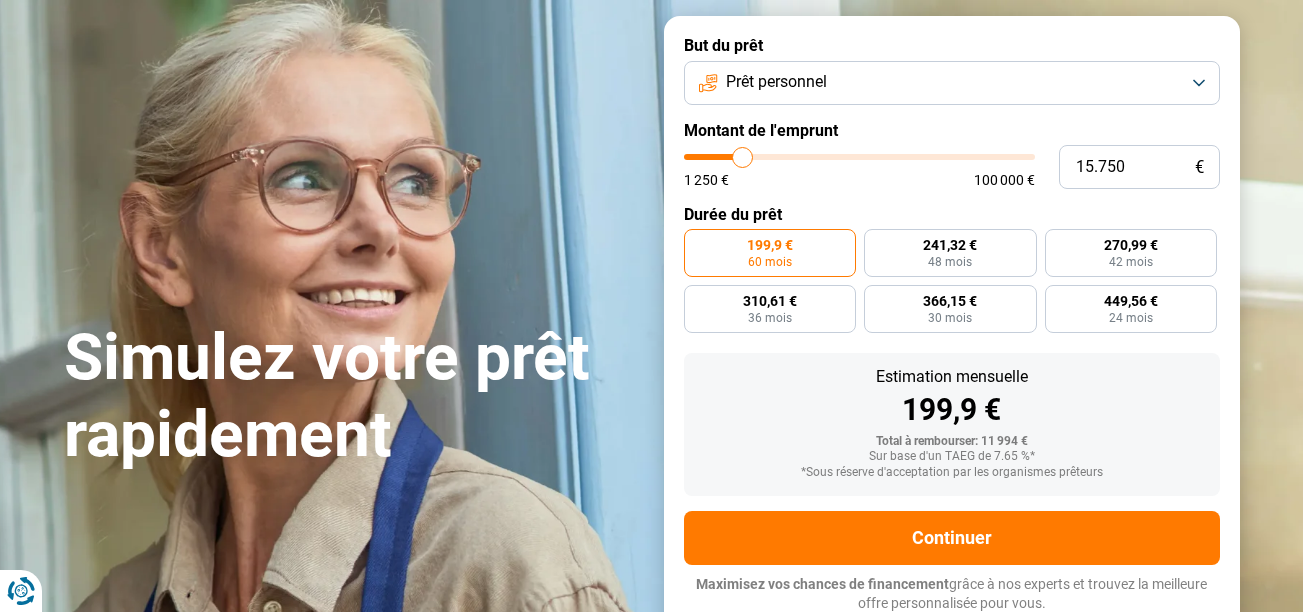 type on "16.250" 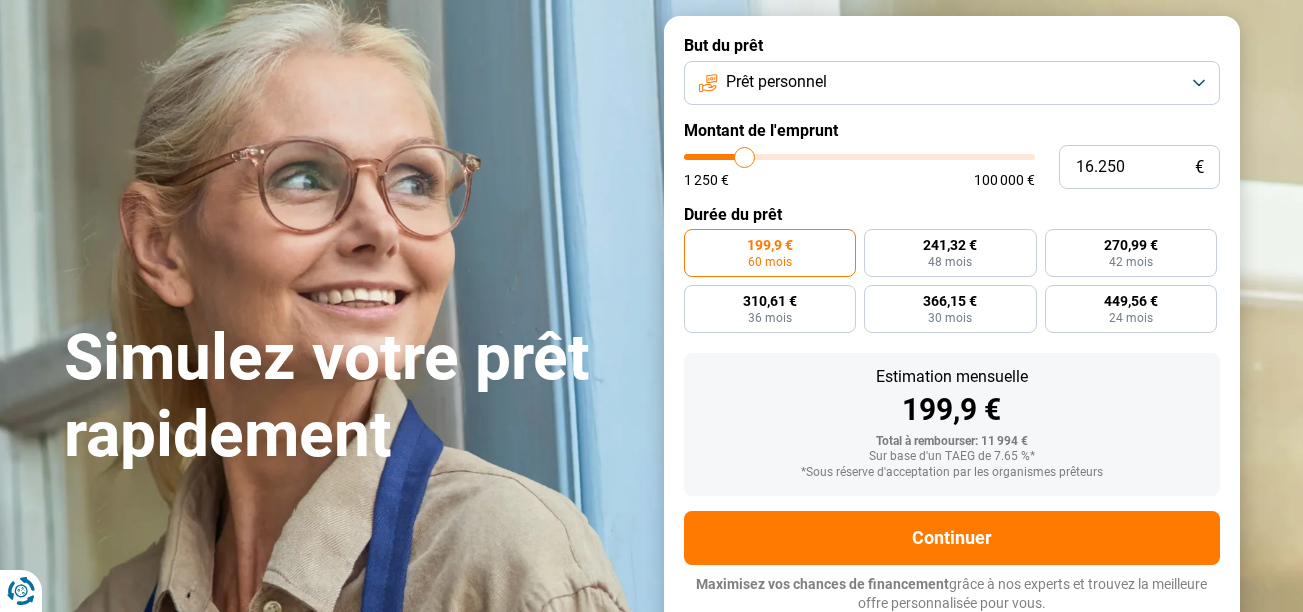 type on "16.500" 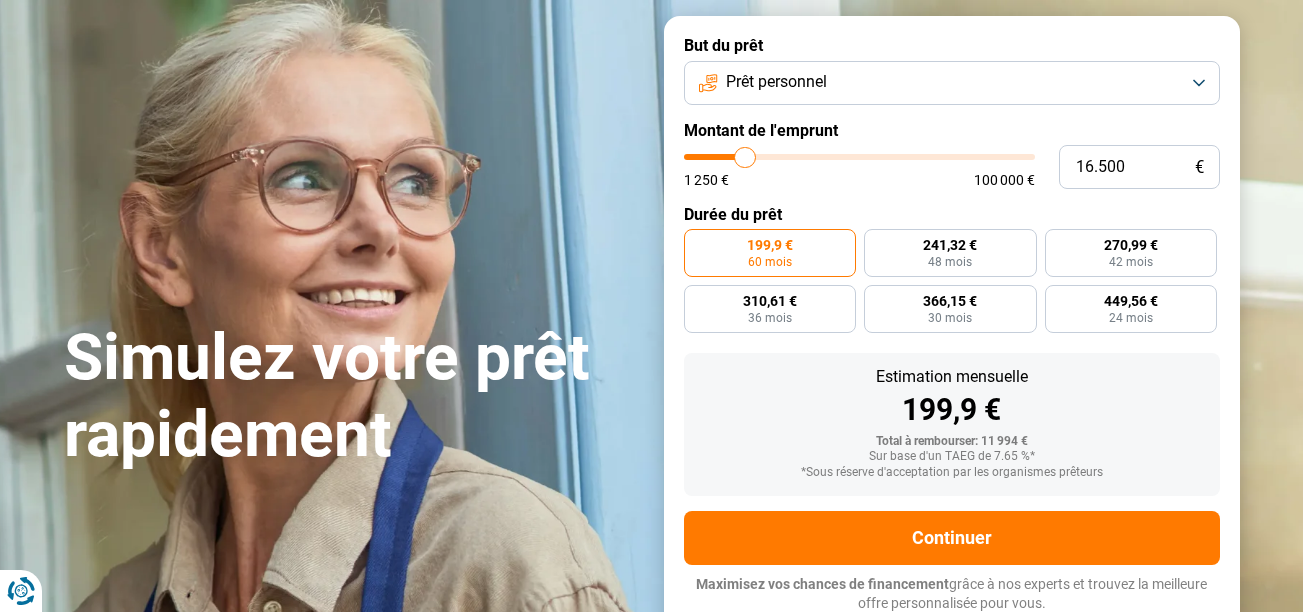type on "17.250" 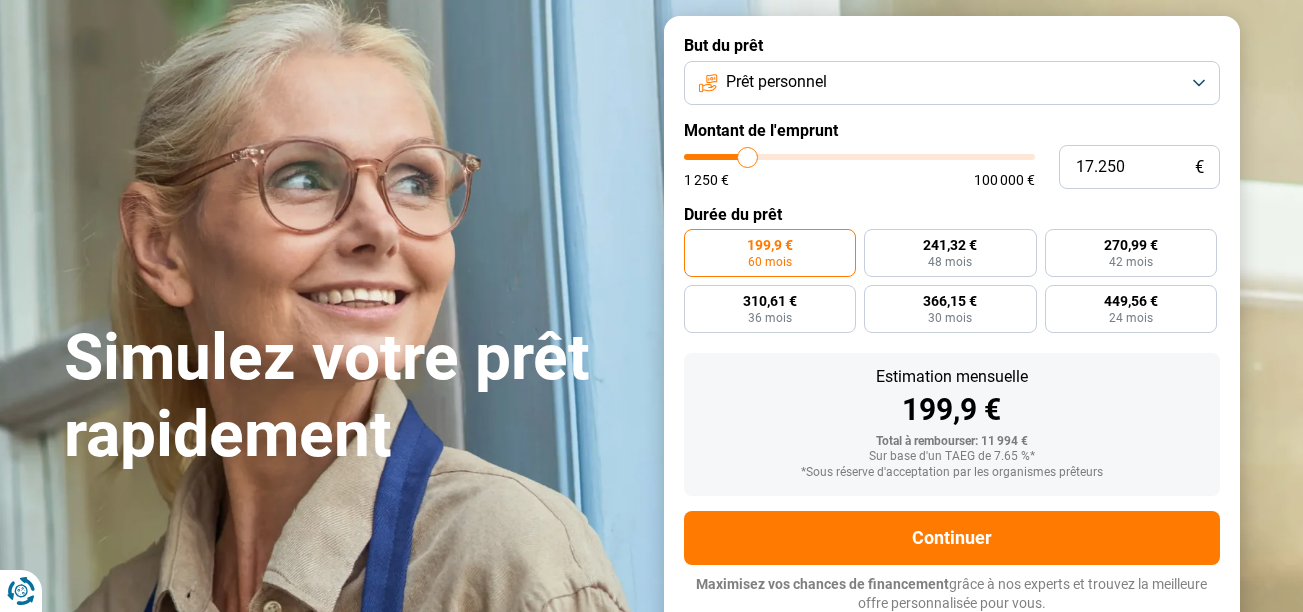 type on "17.750" 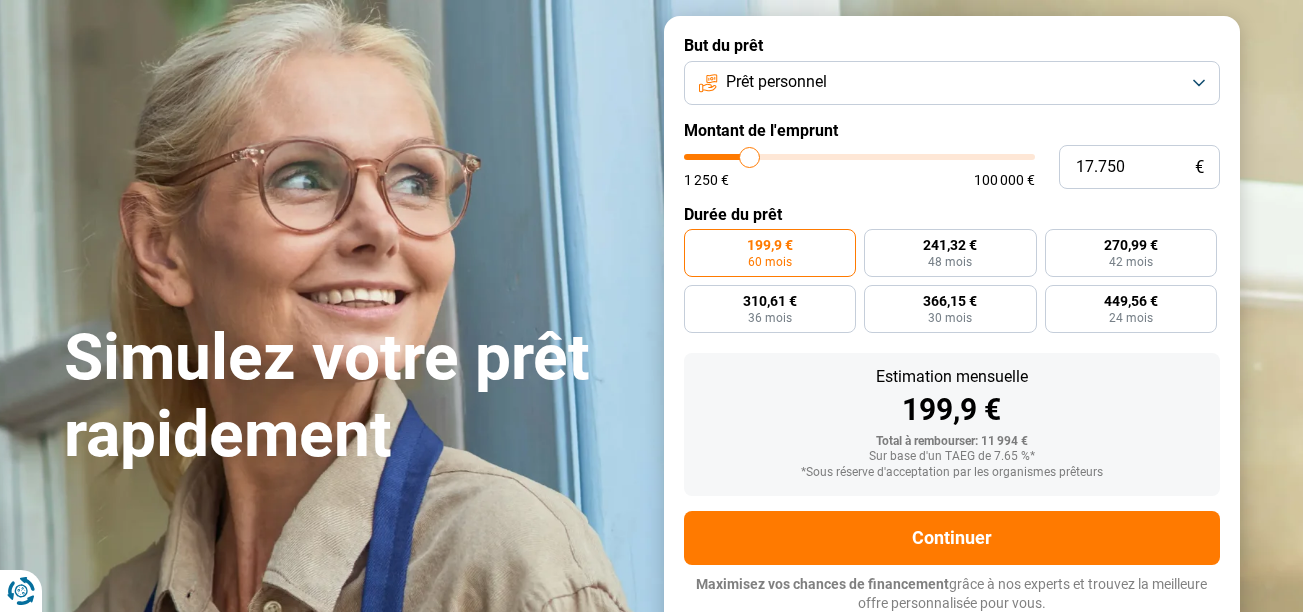 type on "18.000" 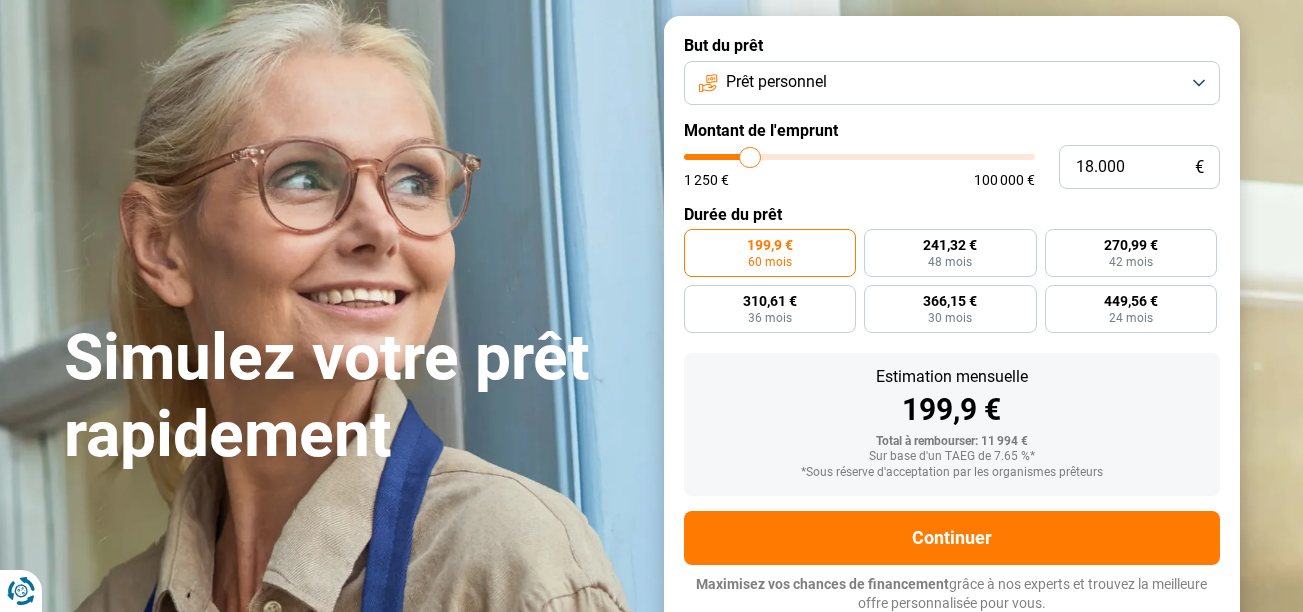 type on "18.500" 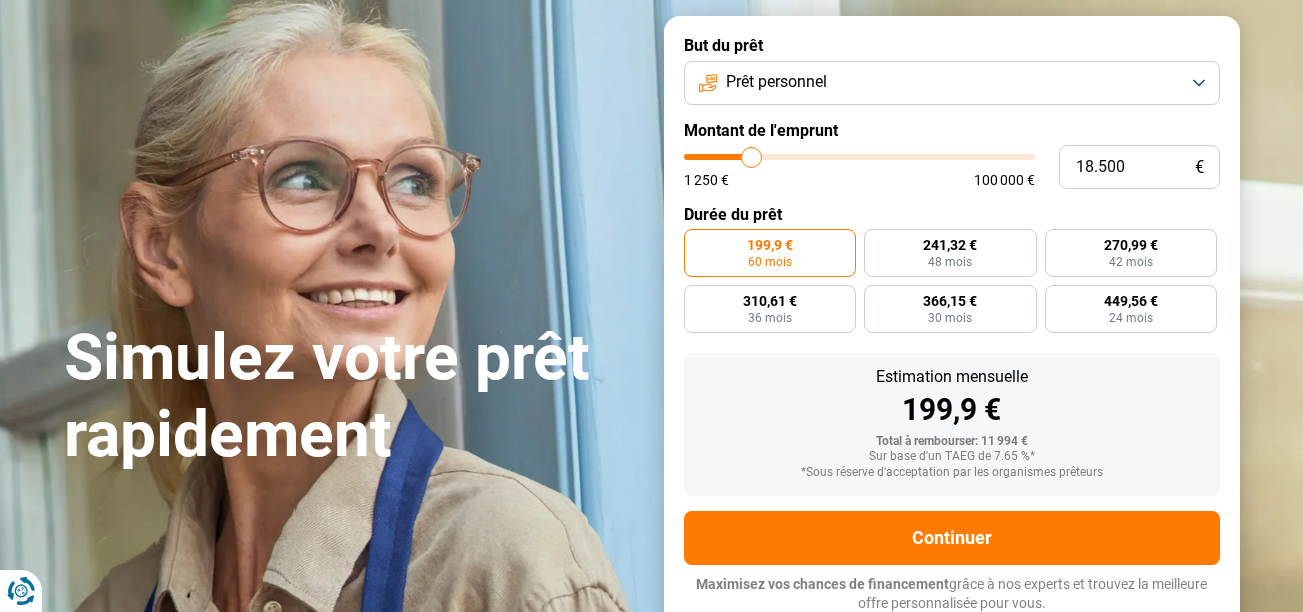 drag, startPoint x: 727, startPoint y: 155, endPoint x: 752, endPoint y: 155, distance: 25 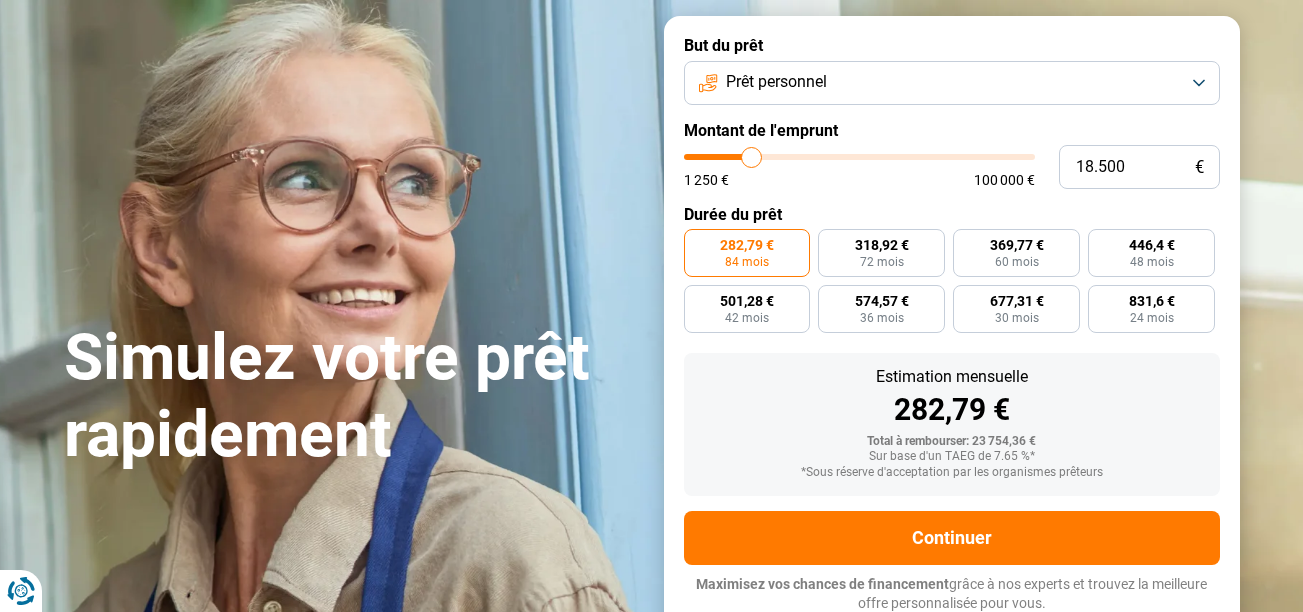 type on "18.000" 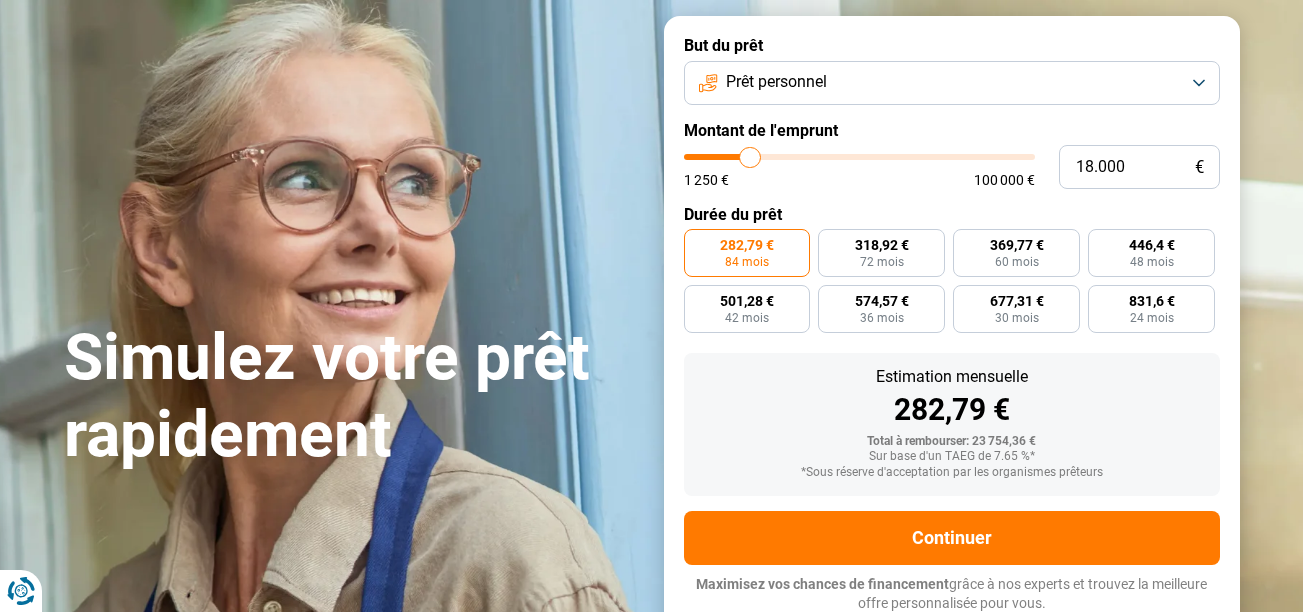 type on "17.500" 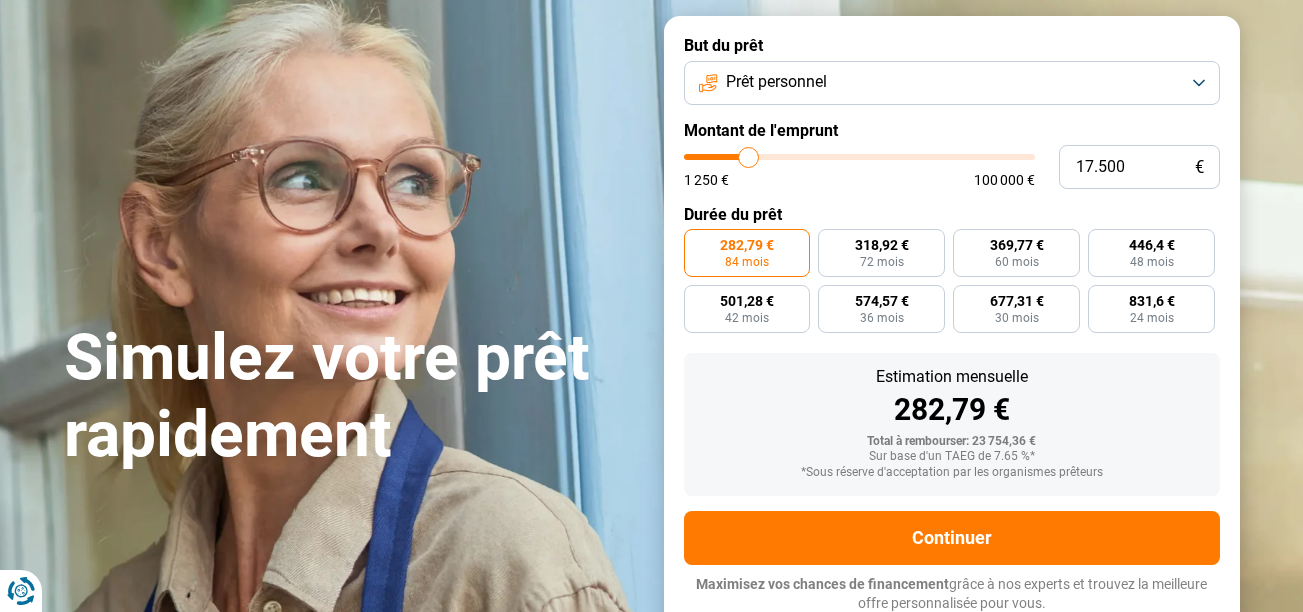 type on "17.250" 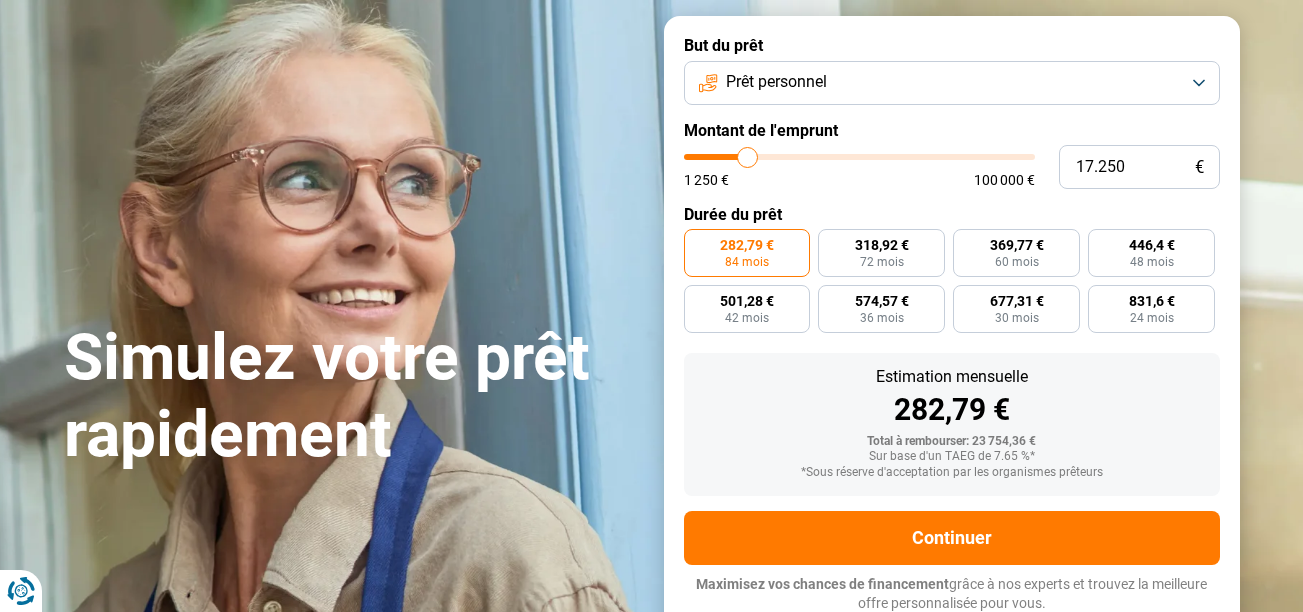type on "17.000" 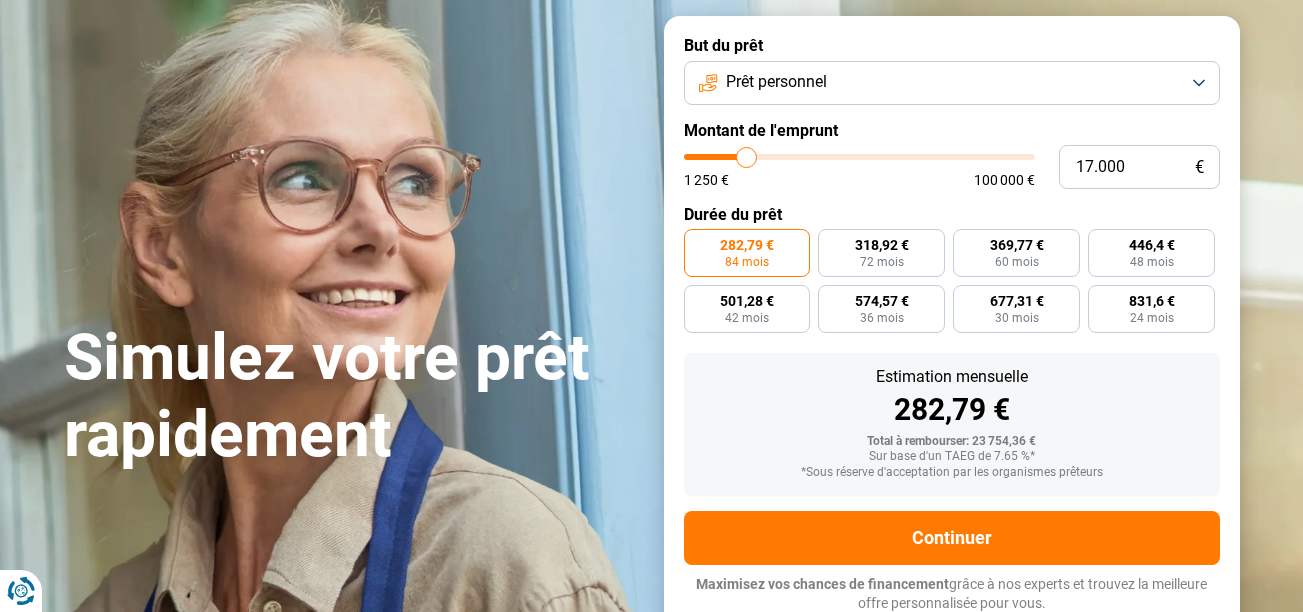 type on "16.500" 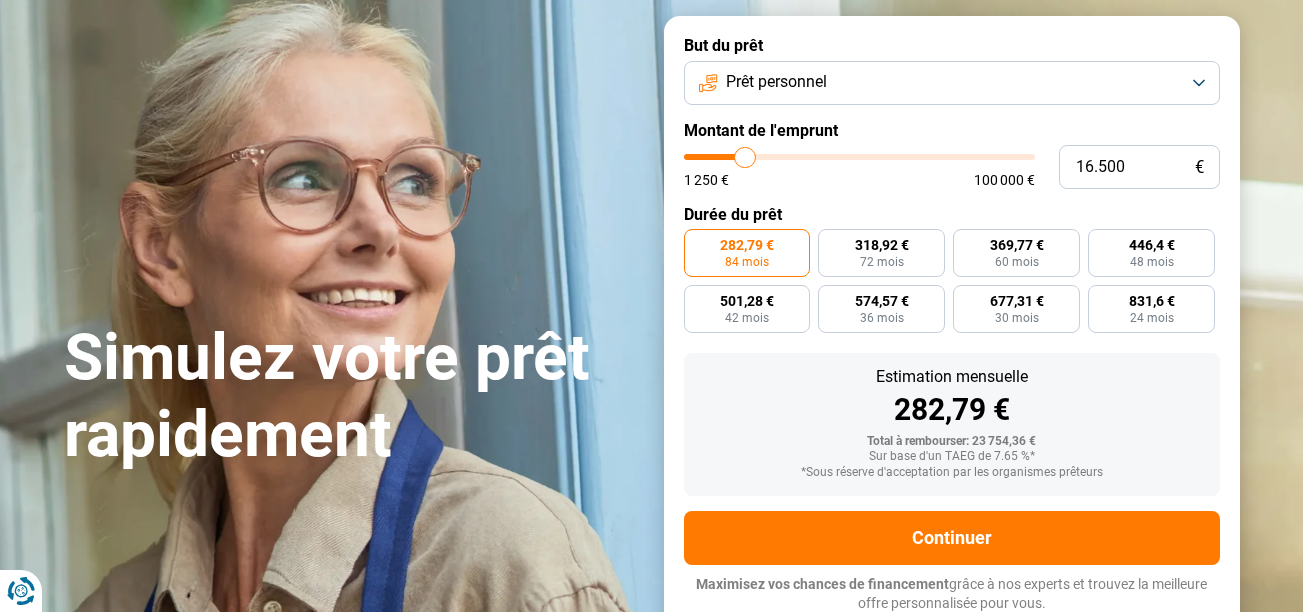 type on "16.000" 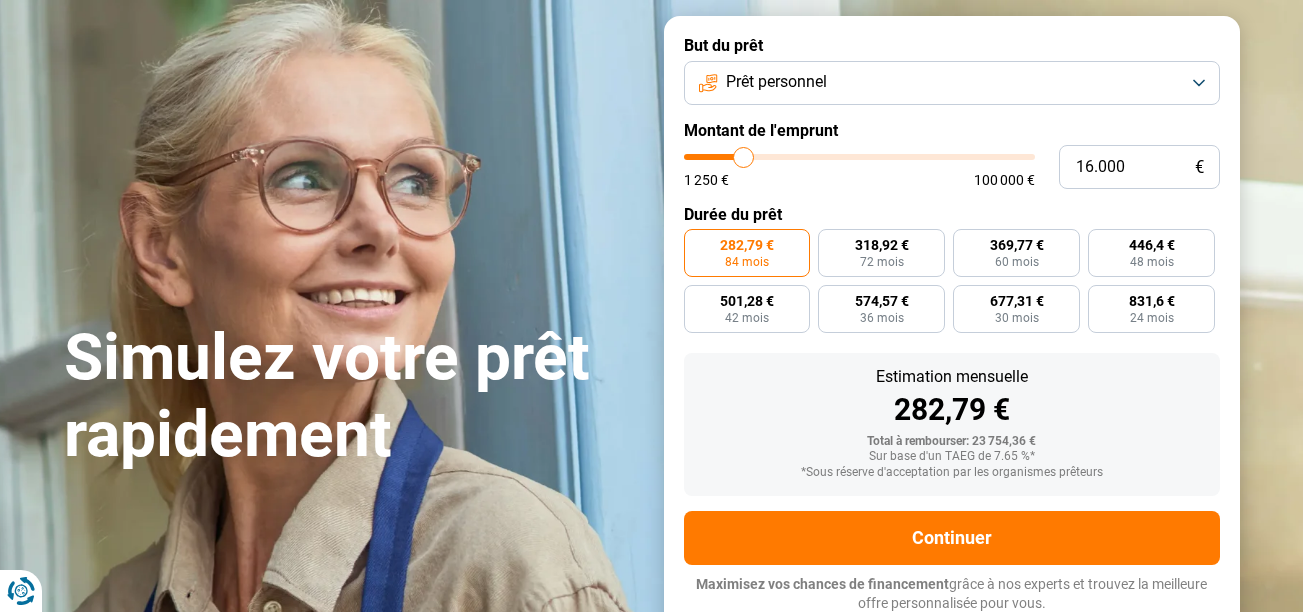 type on "15.750" 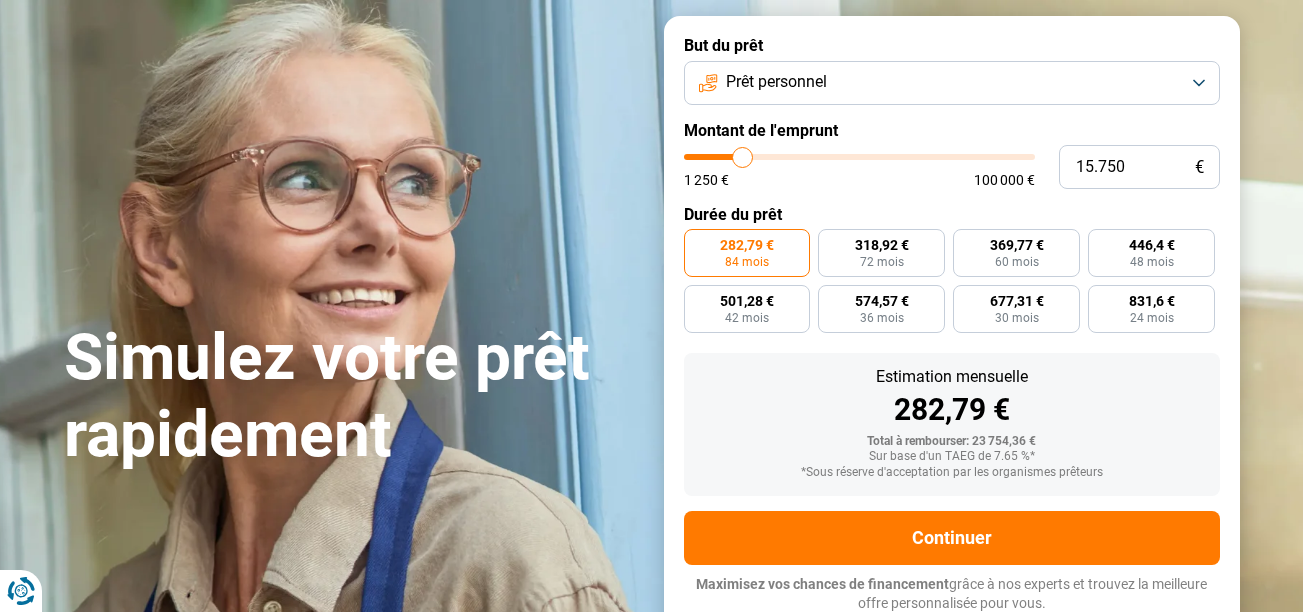 type on "15.500" 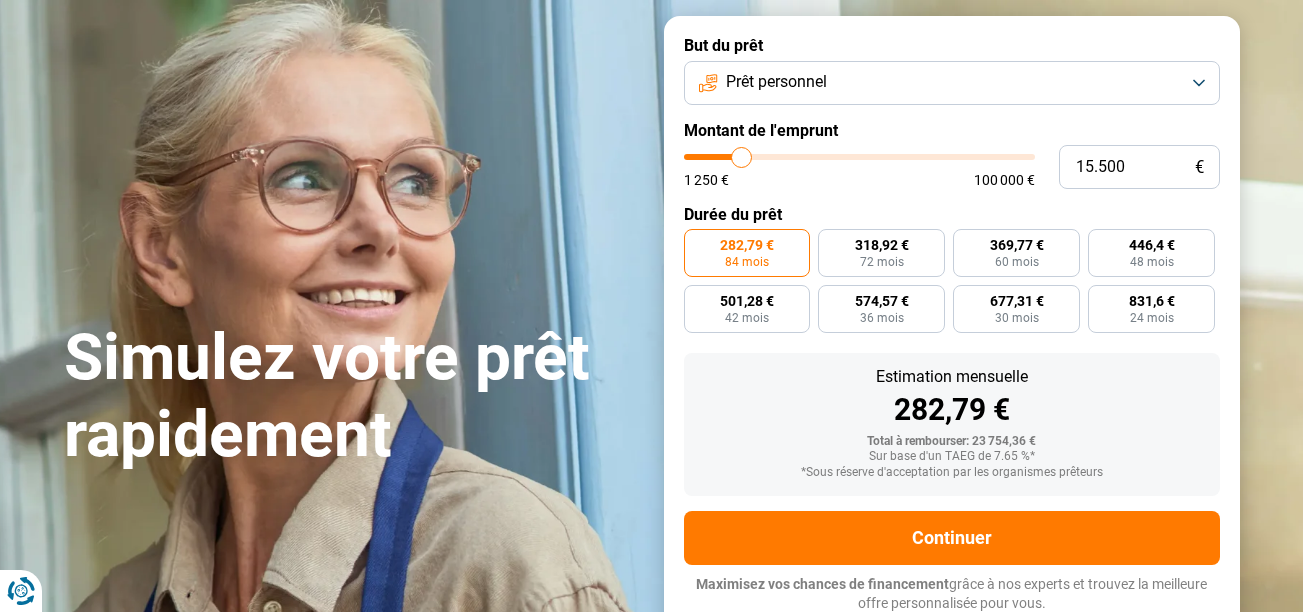 type on "14.750" 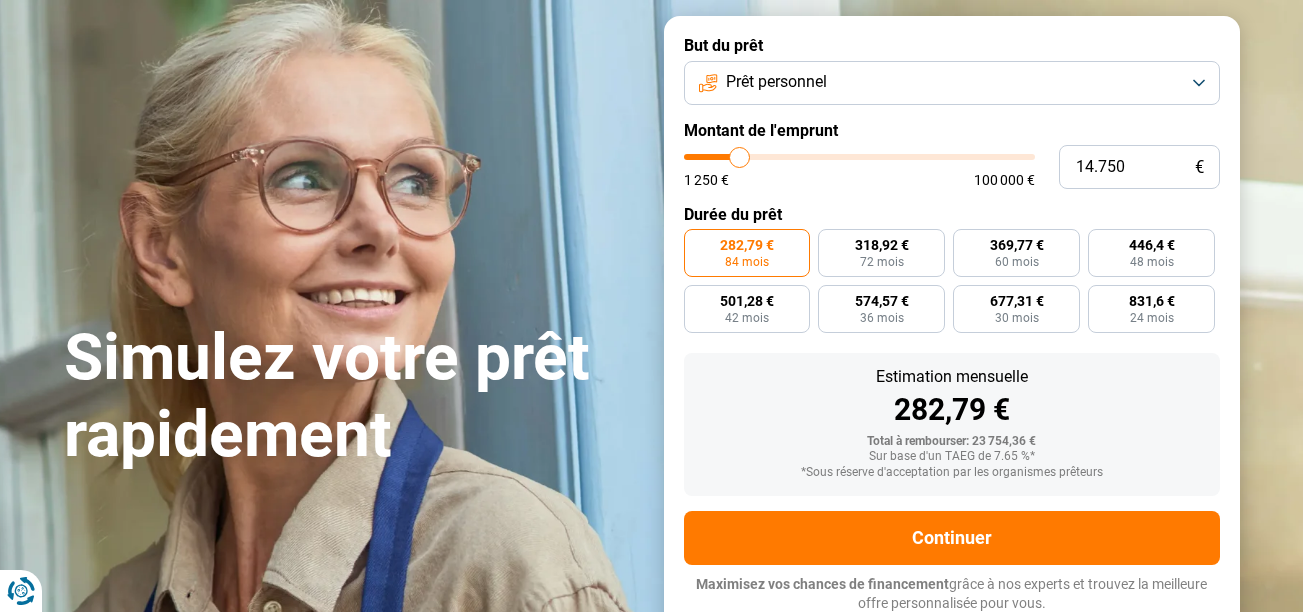 type on "14.500" 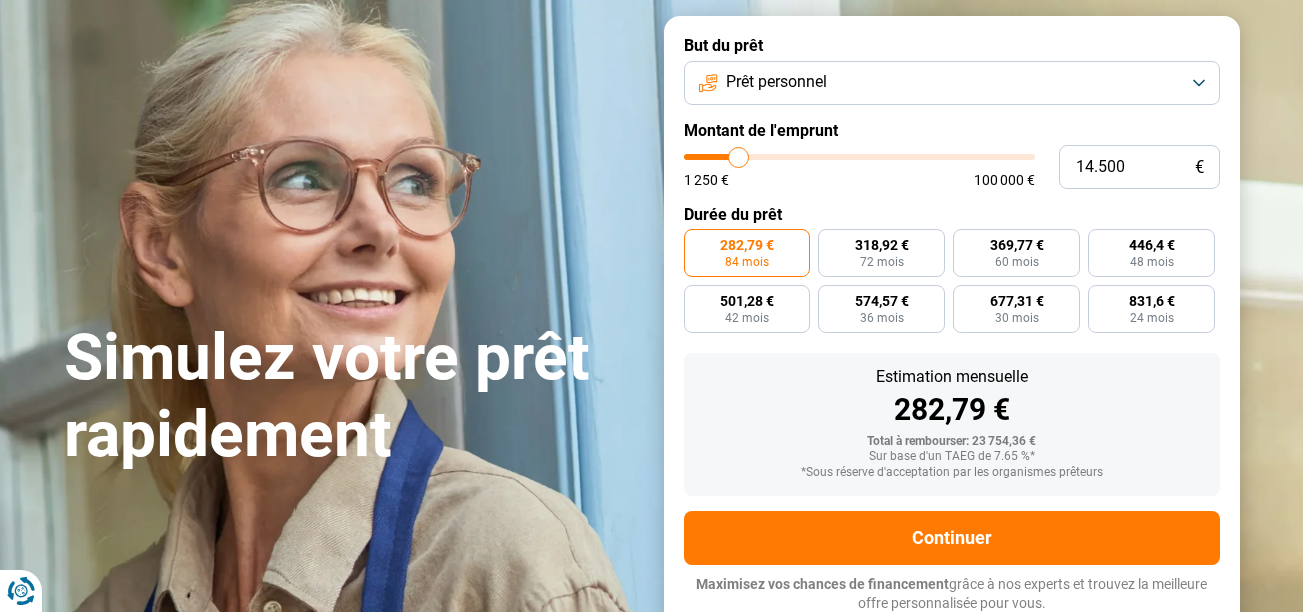 type on "14.000" 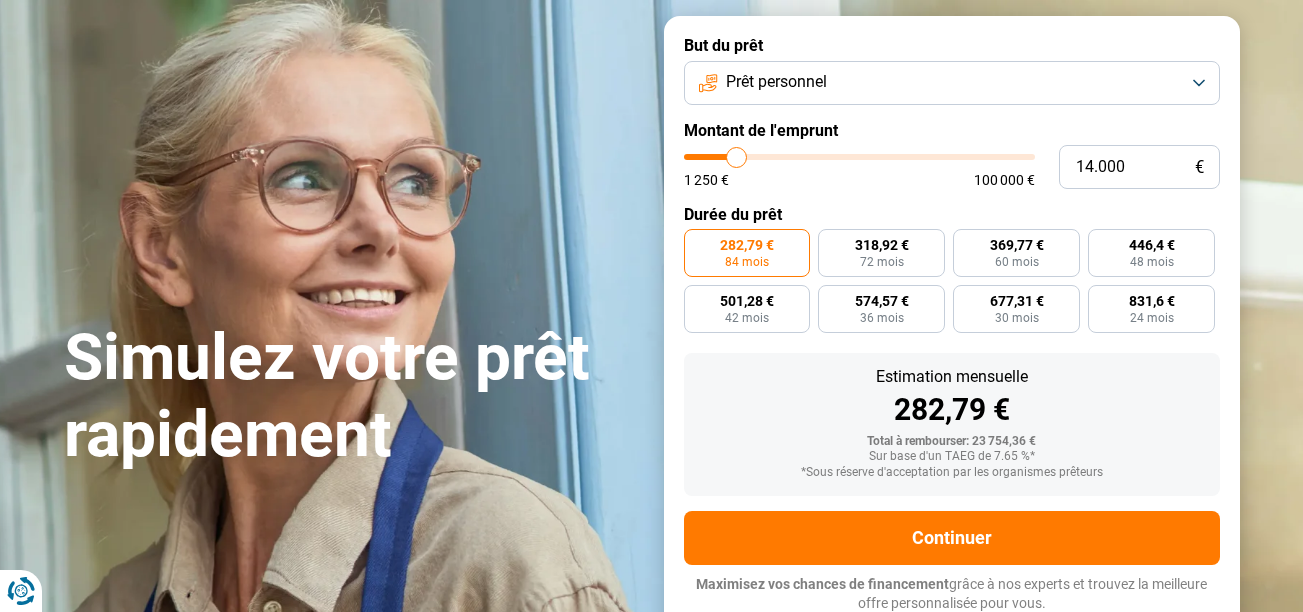 type on "13.500" 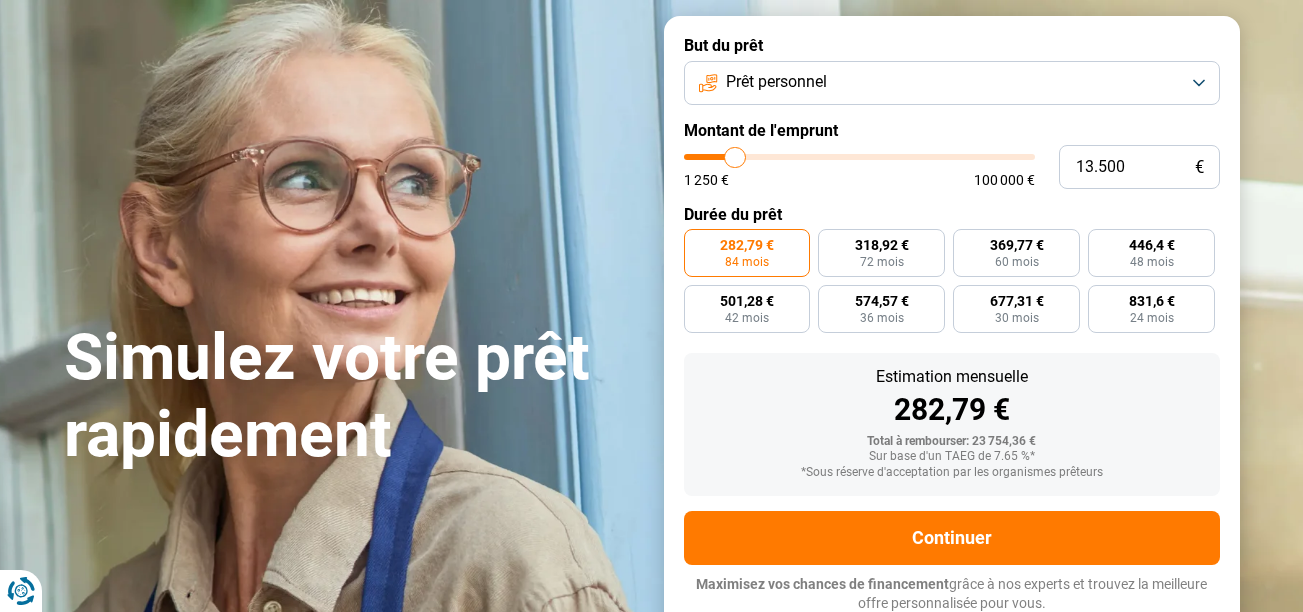 type on "13.250" 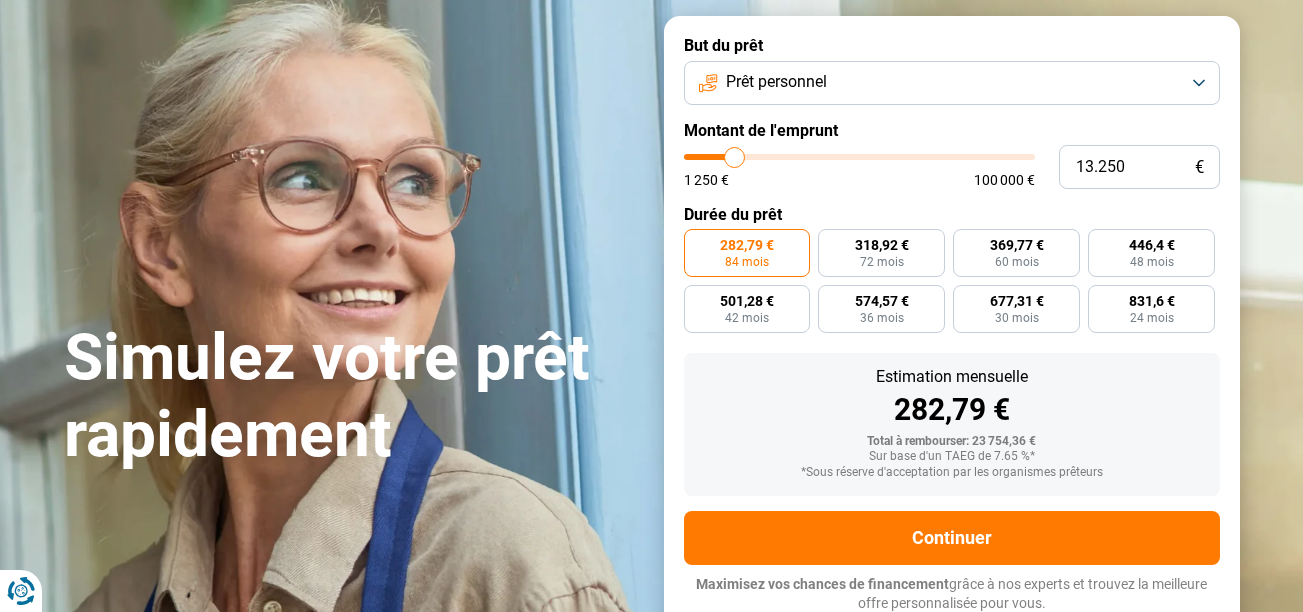 type on "13.000" 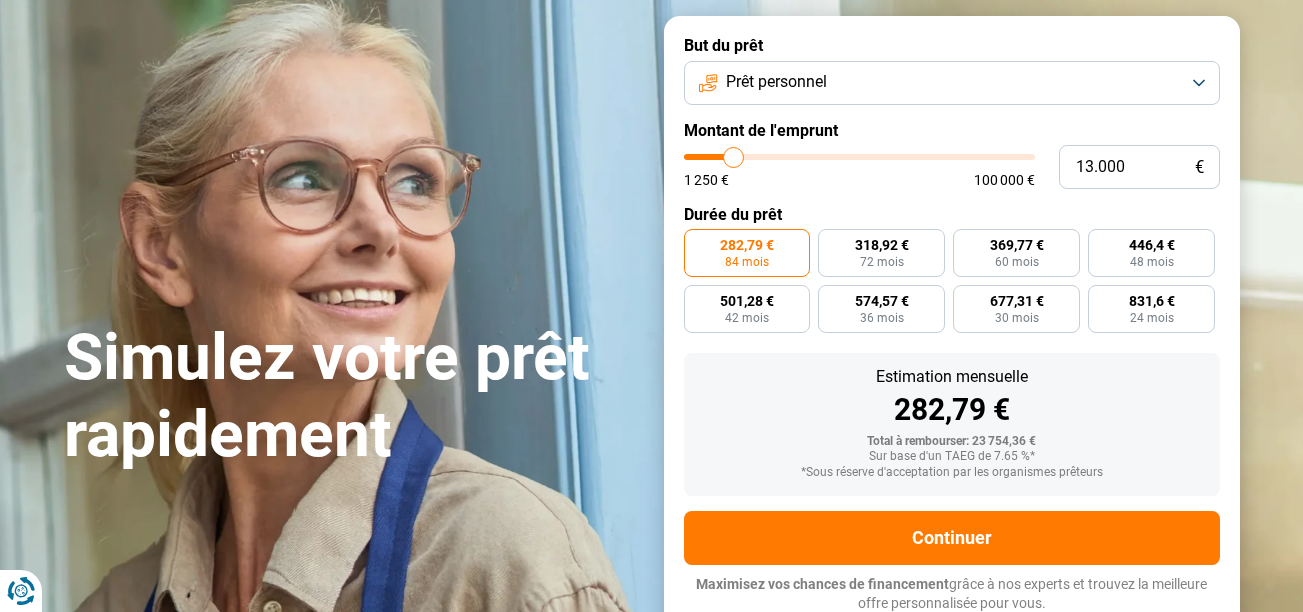type on "12.500" 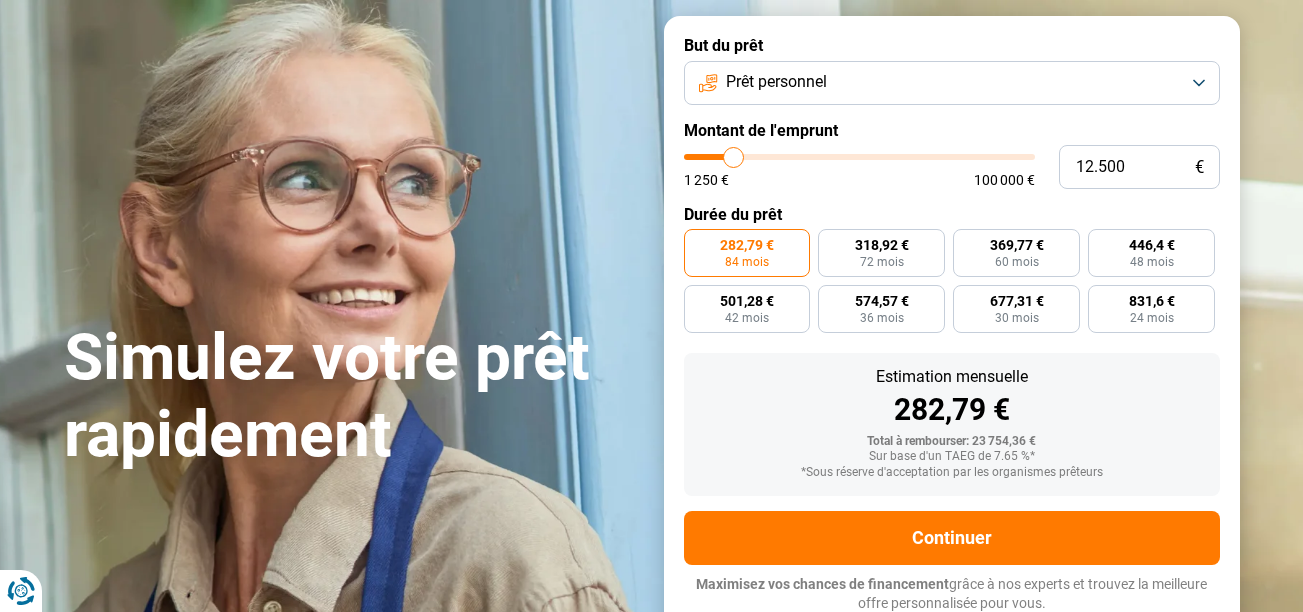 type on "12500" 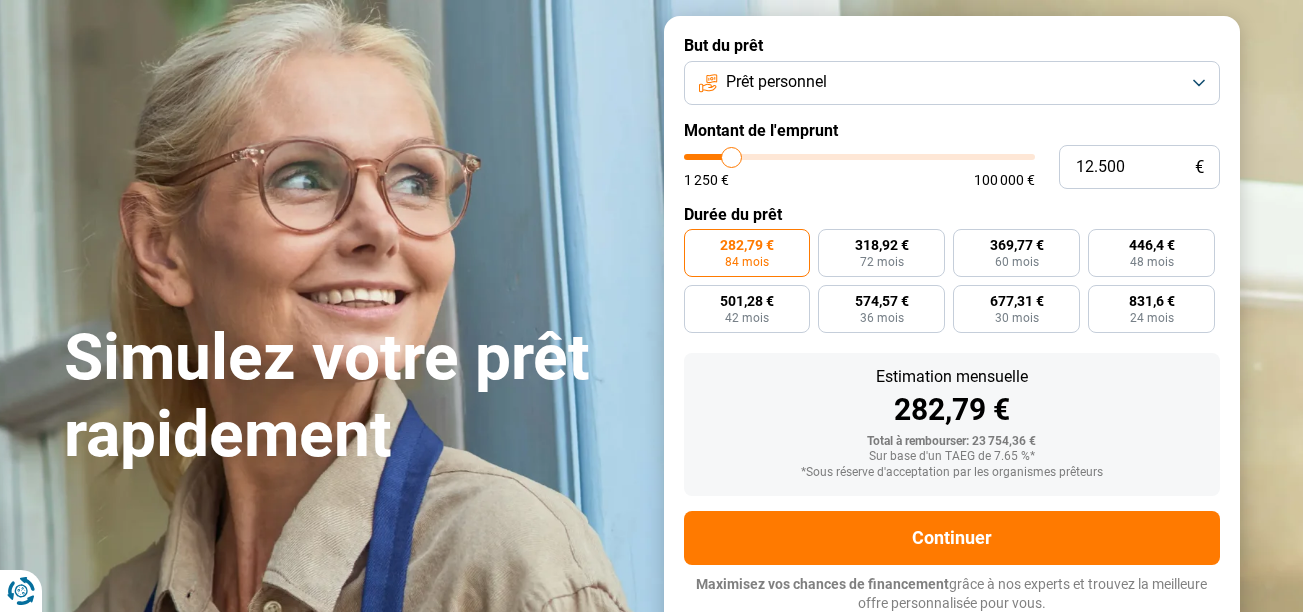 type on "12.000" 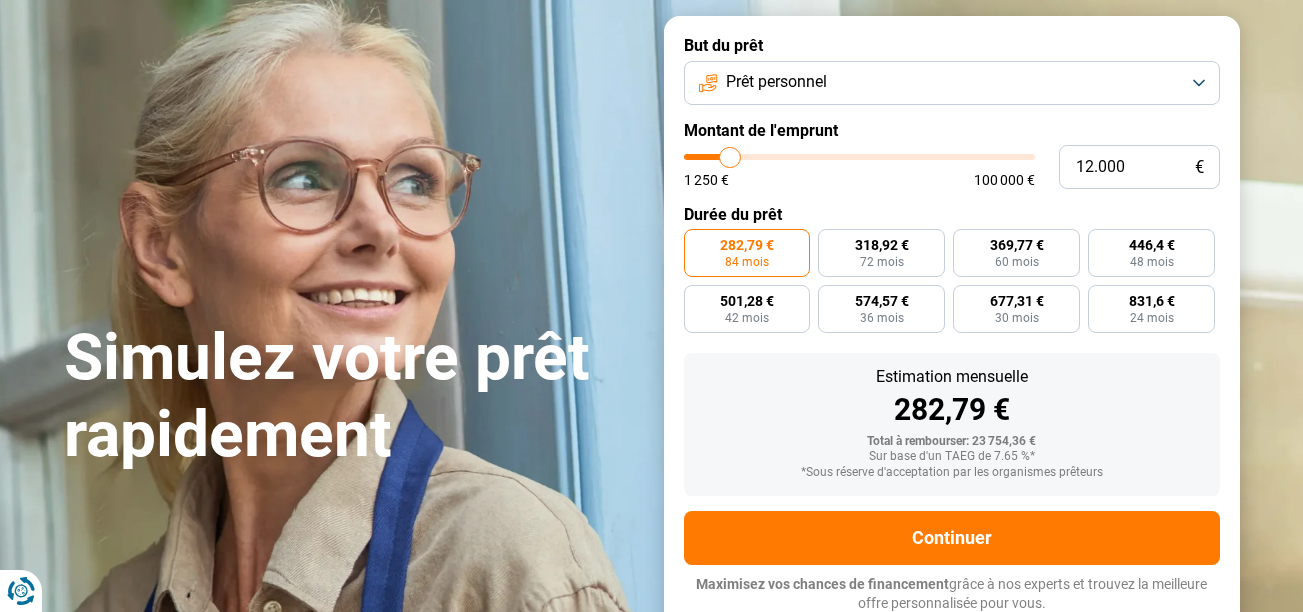 type on "11.750" 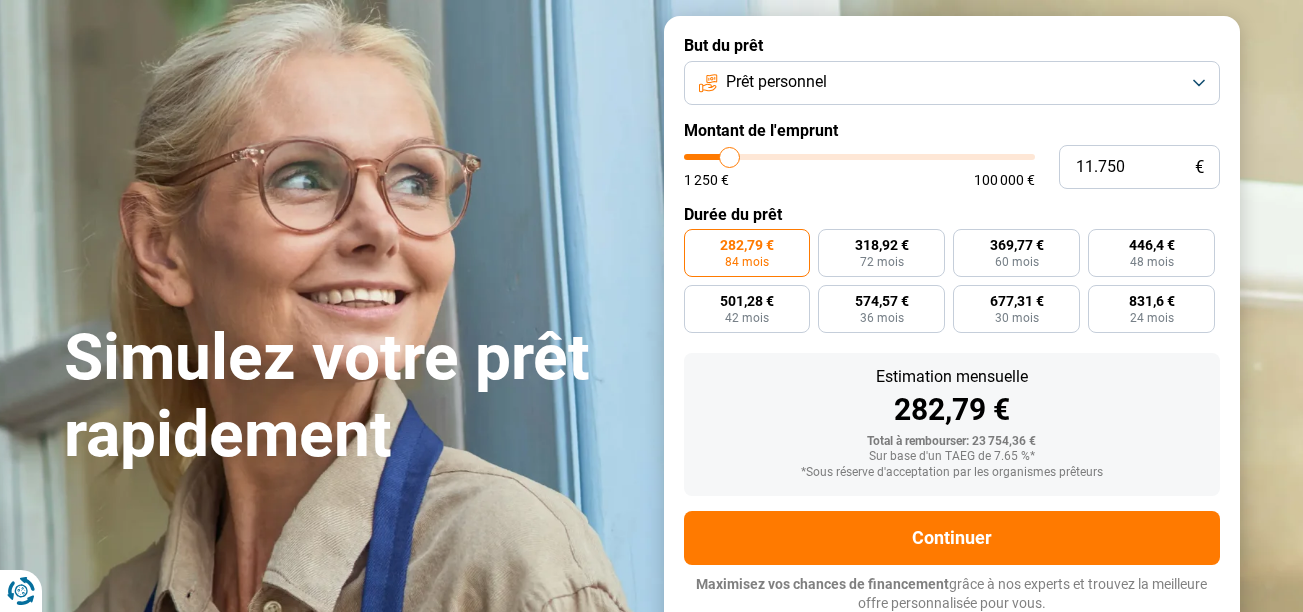 type on "11.500" 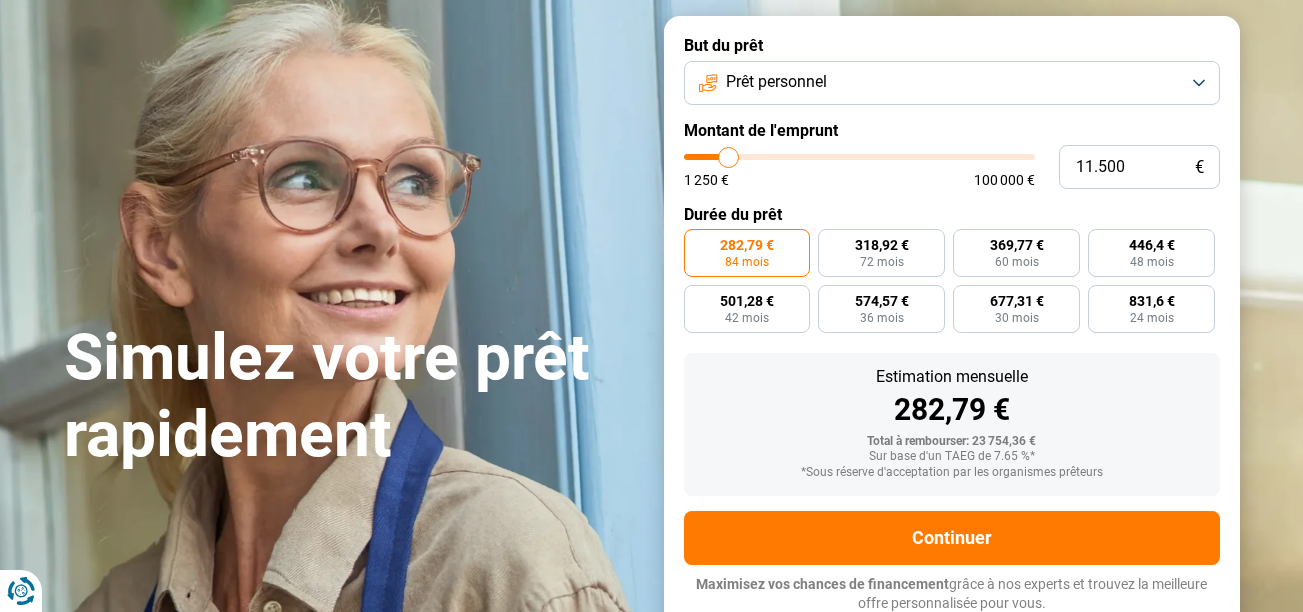 type on "11.000" 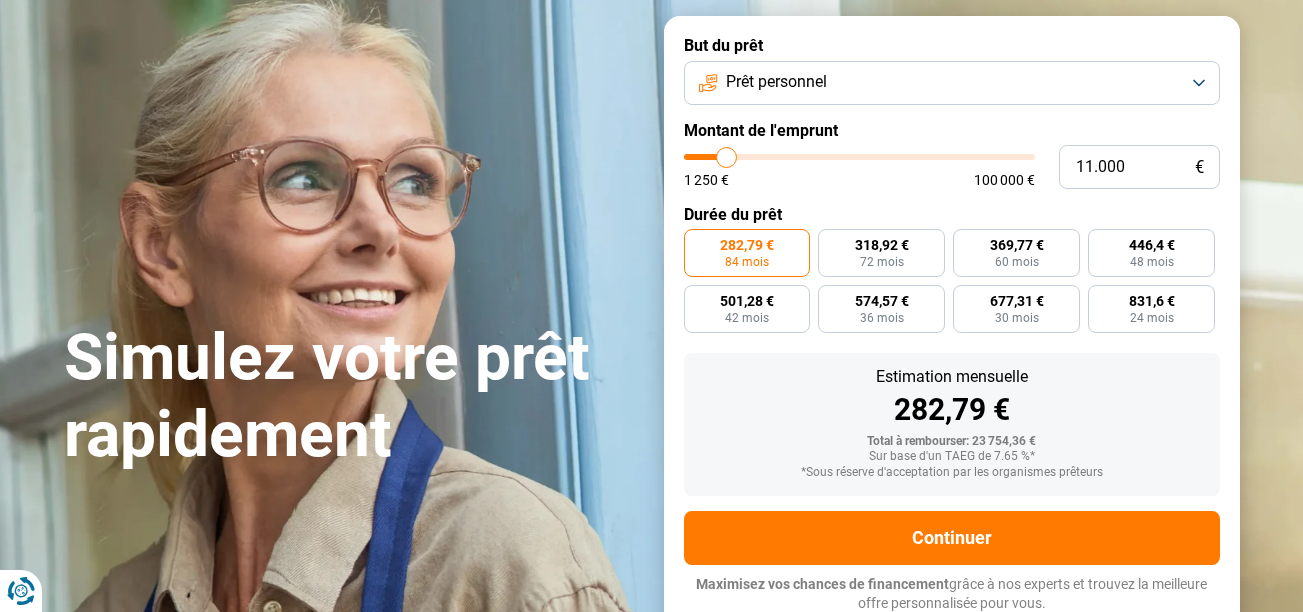 type on "10.500" 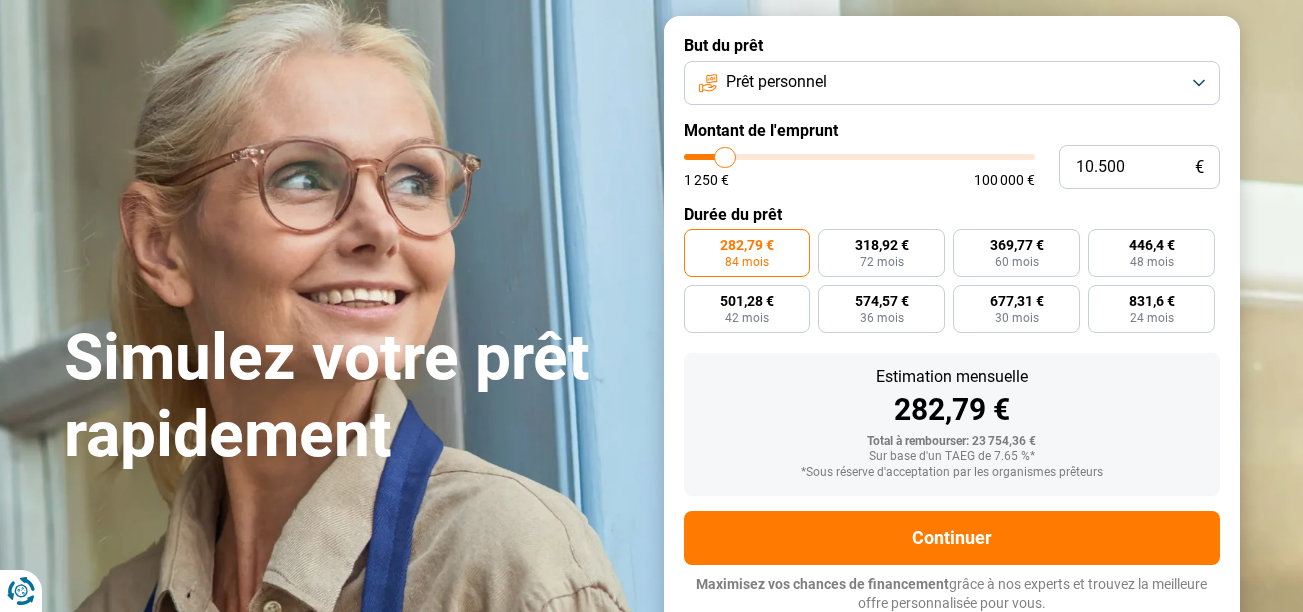 type on "10.250" 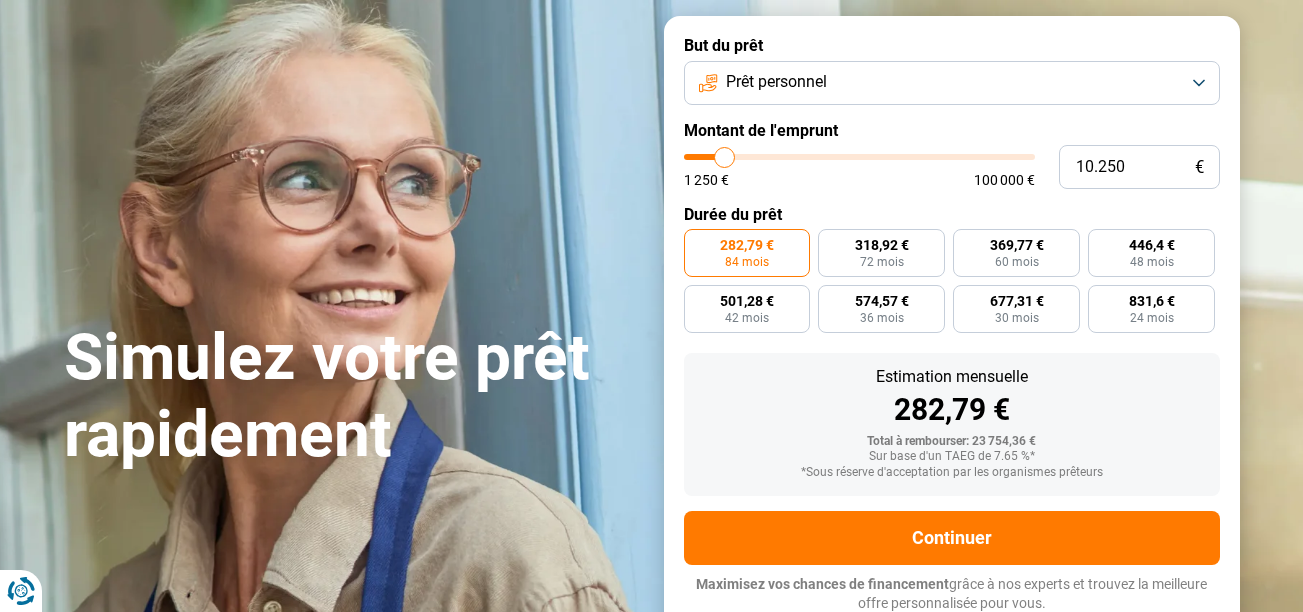 type on "9.750" 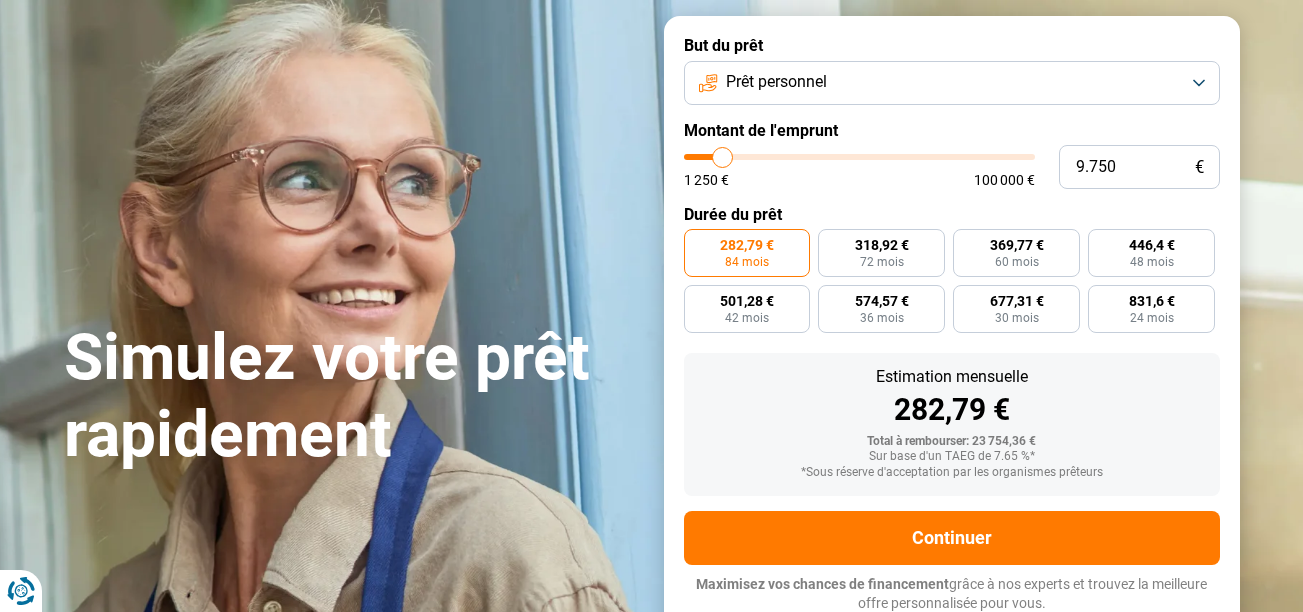 type on "9.500" 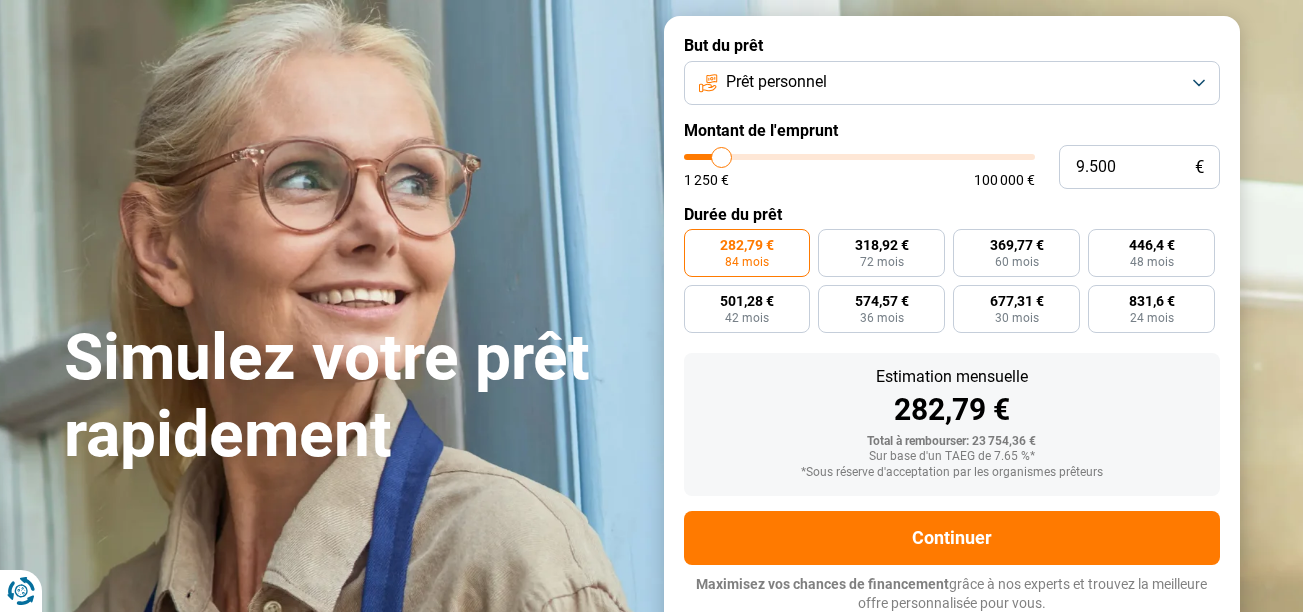 type on "9.000" 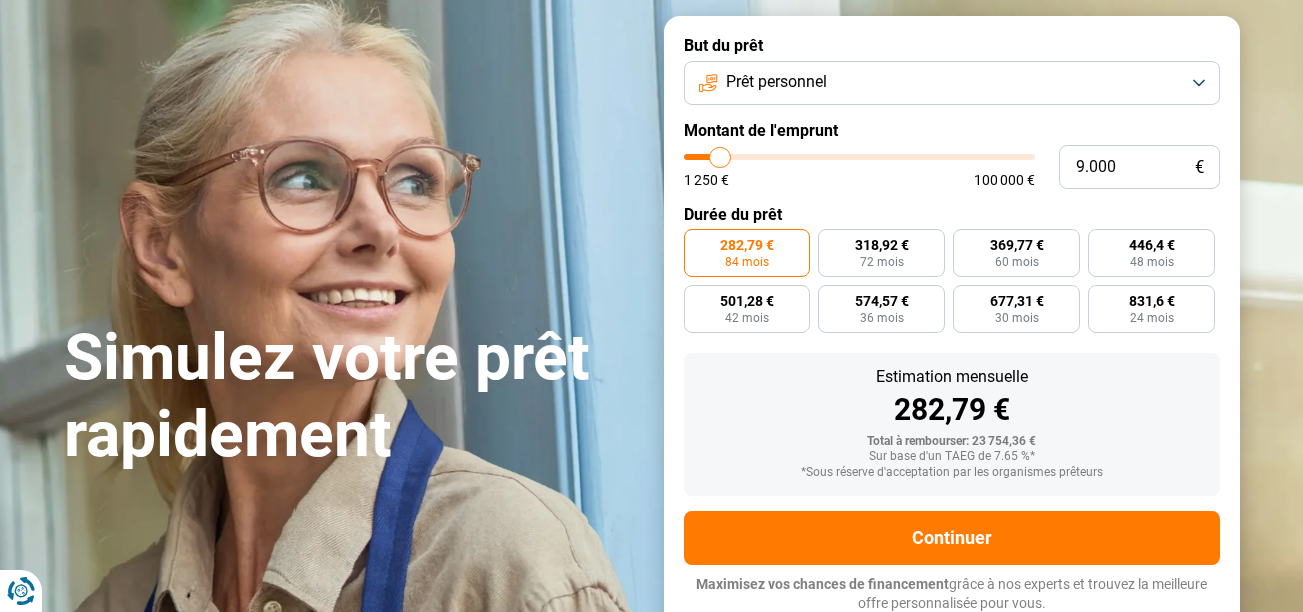 type on "9.750" 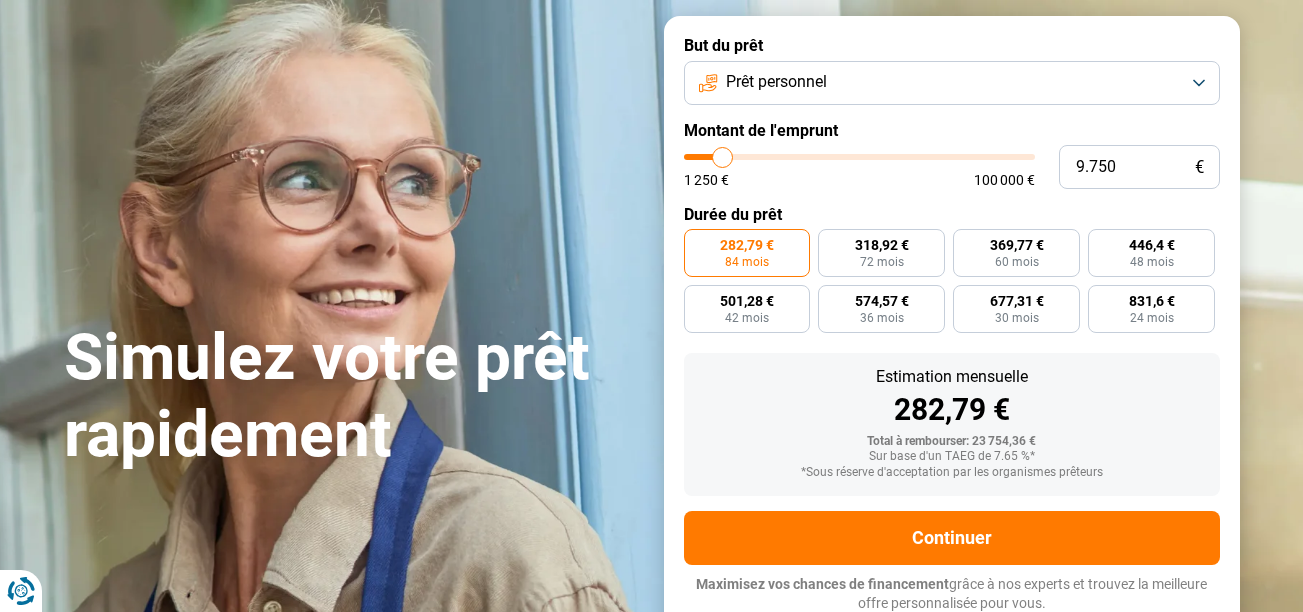type on "10.000" 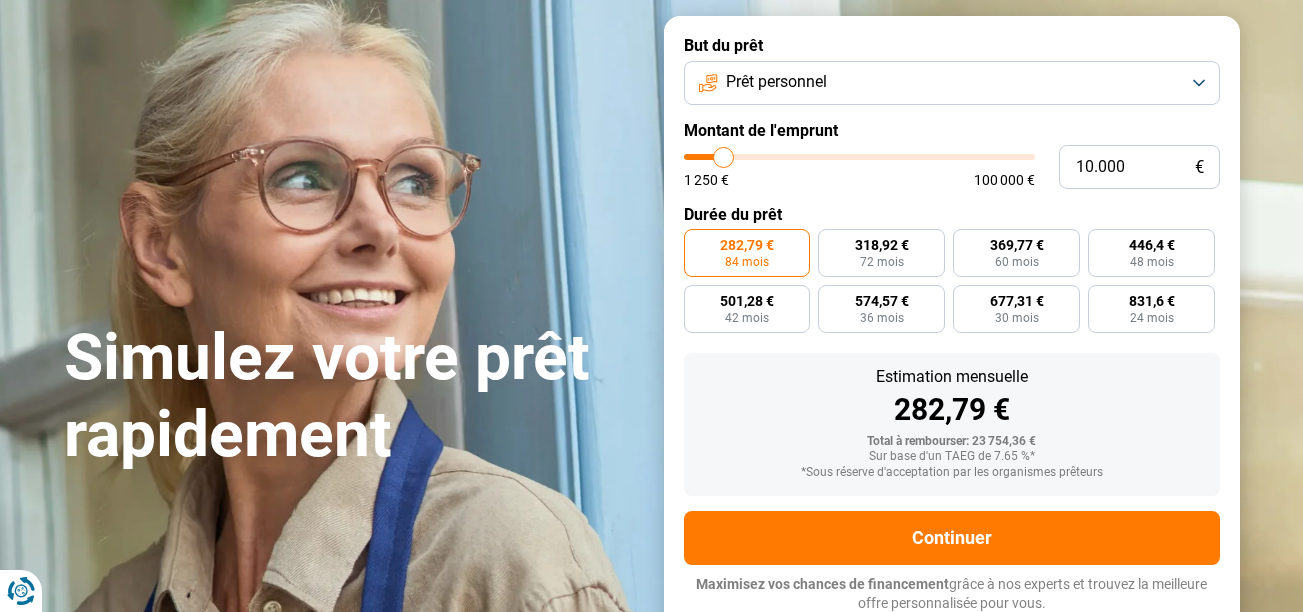 drag, startPoint x: 752, startPoint y: 157, endPoint x: 724, endPoint y: 161, distance: 28.284271 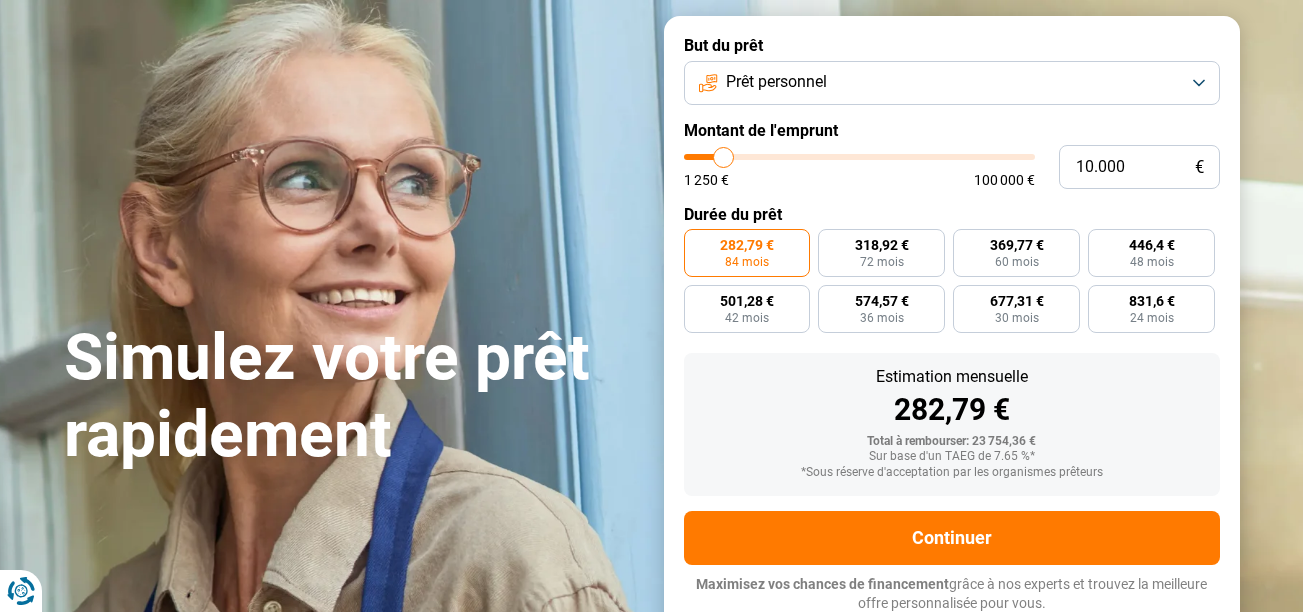 type on "10000" 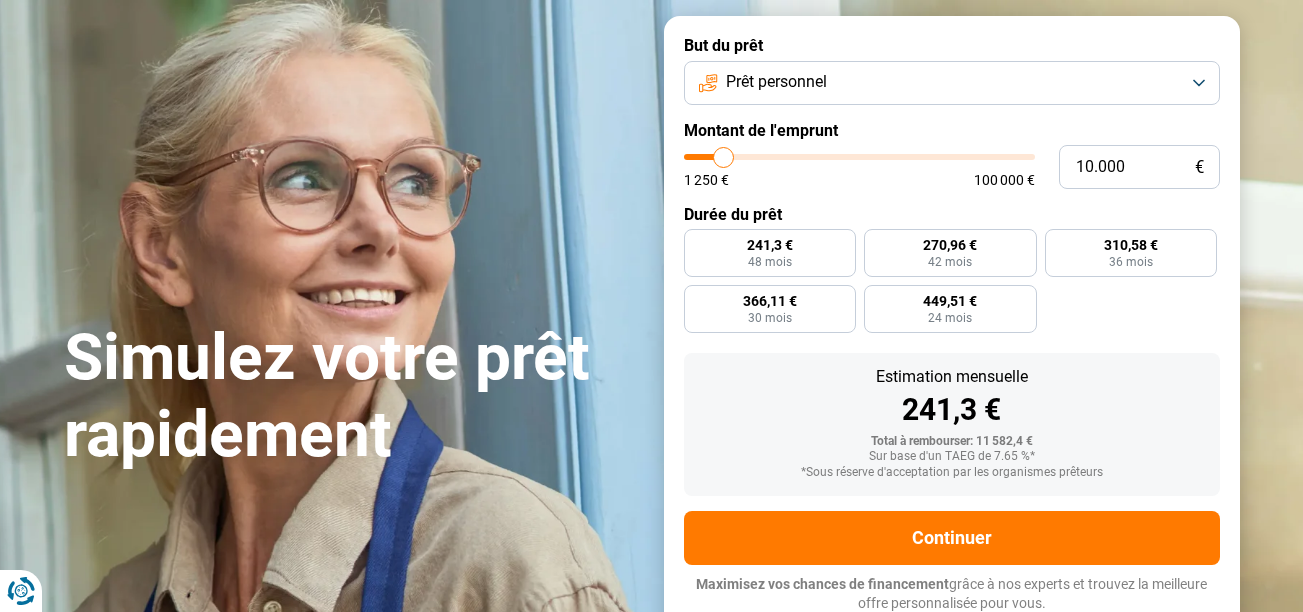 radio on "true" 